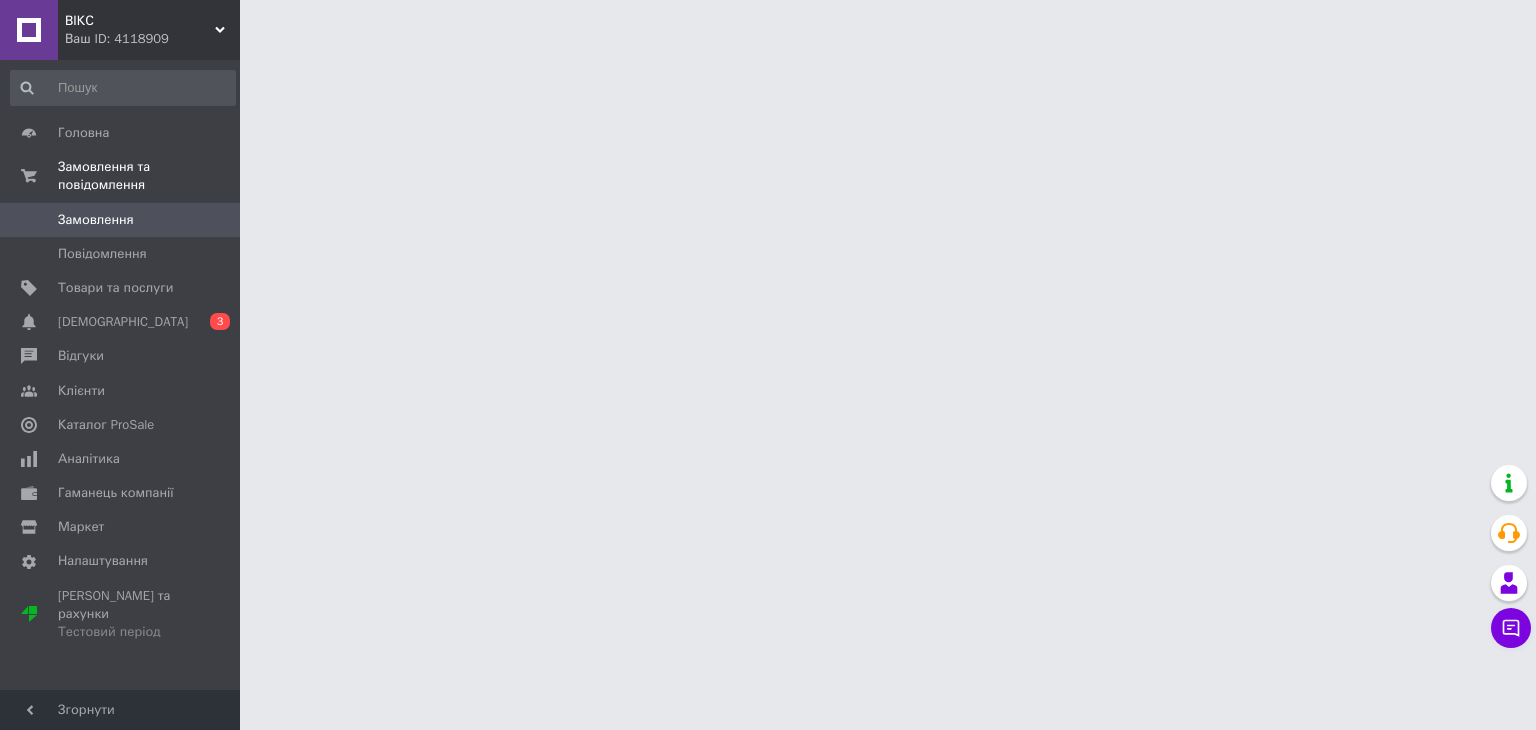 scroll, scrollTop: 0, scrollLeft: 0, axis: both 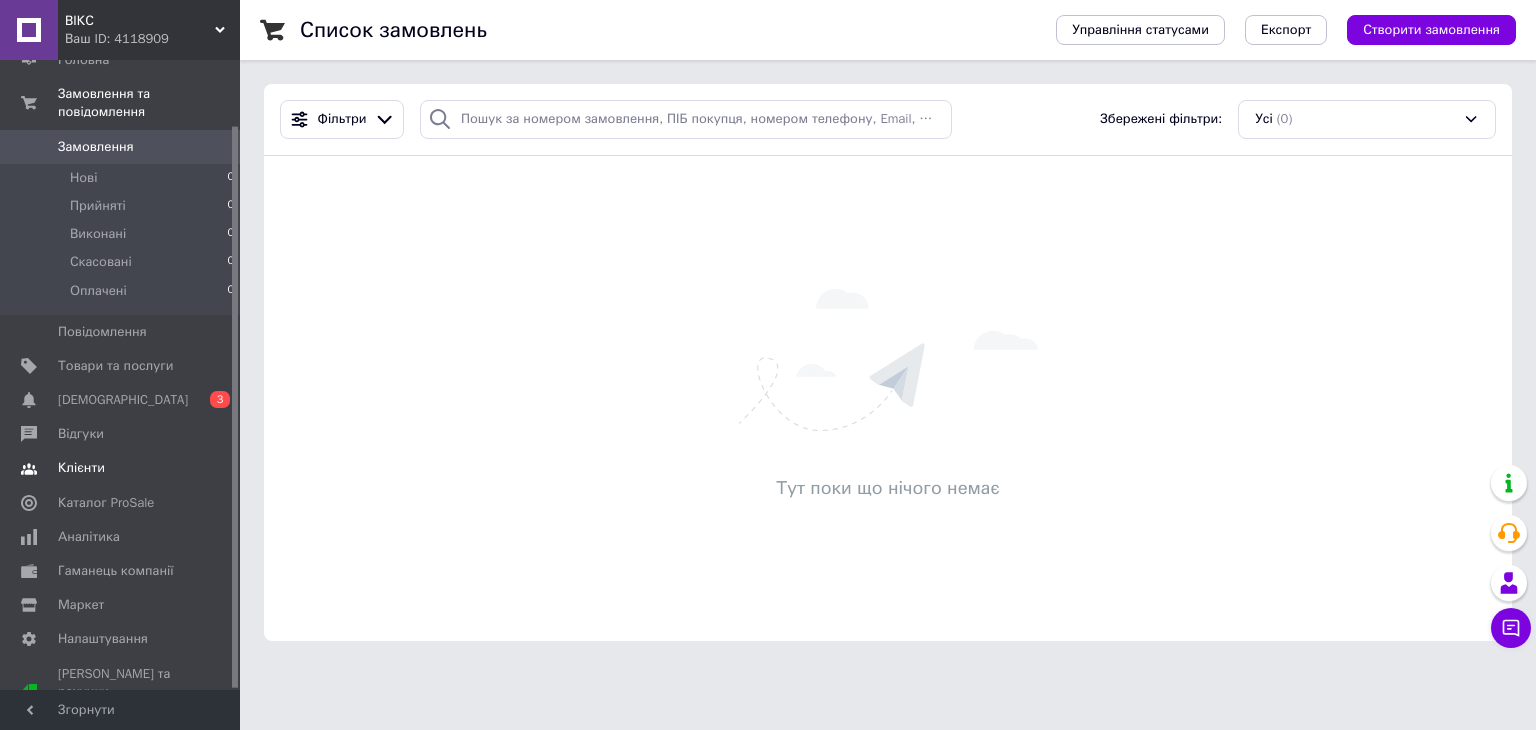 drag, startPoint x: 232, startPoint y: 292, endPoint x: 227, endPoint y: 434, distance: 142.088 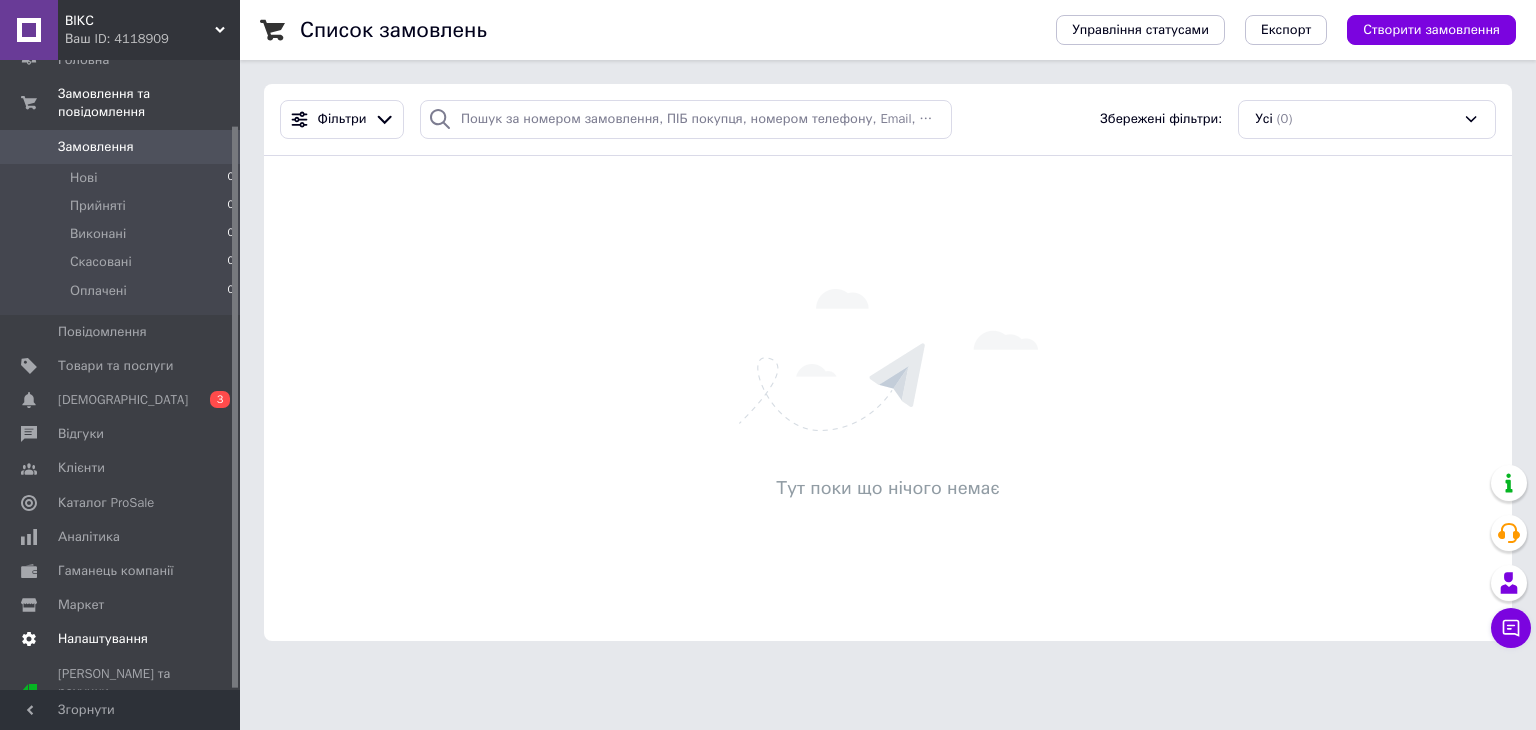 click on "Налаштування" at bounding box center (103, 639) 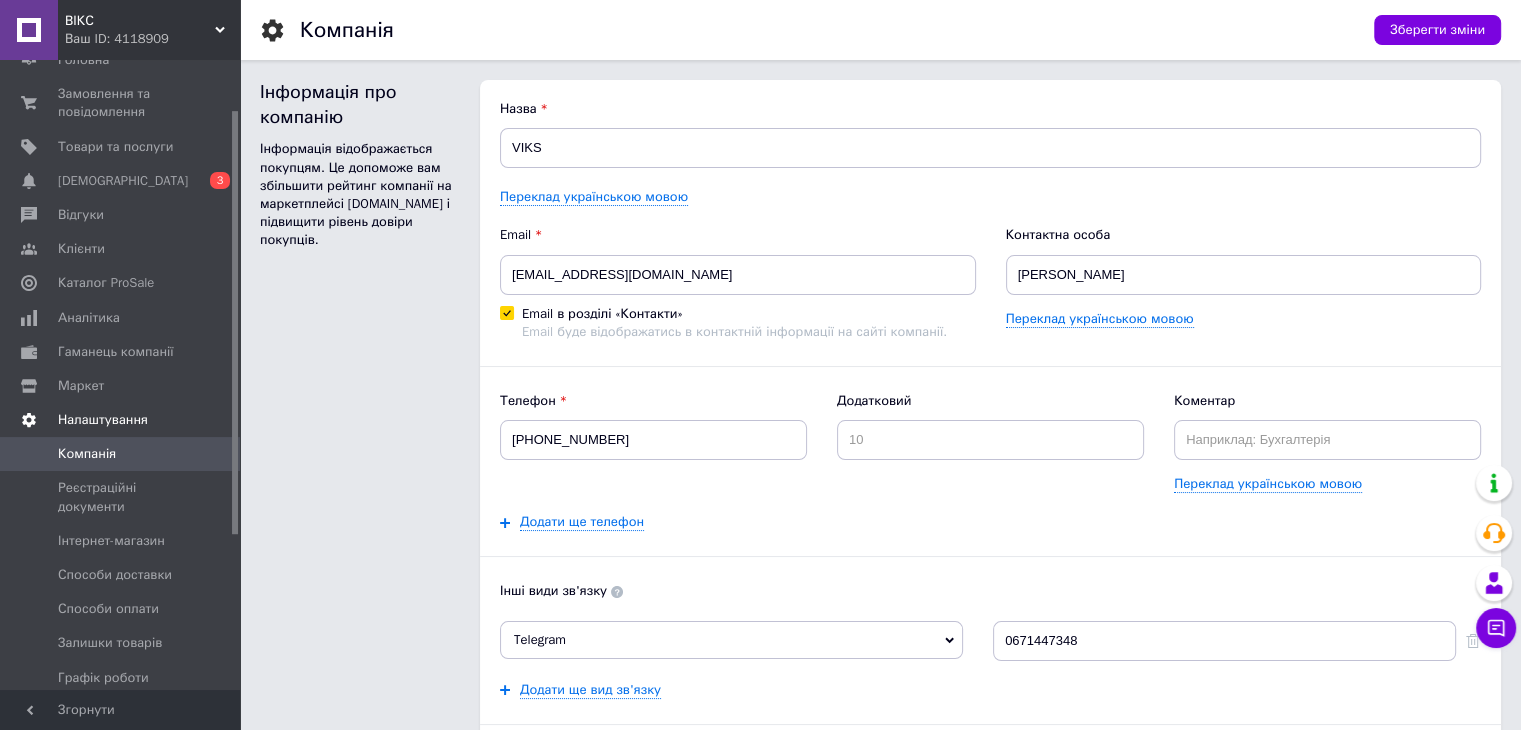 scroll, scrollTop: 0, scrollLeft: 0, axis: both 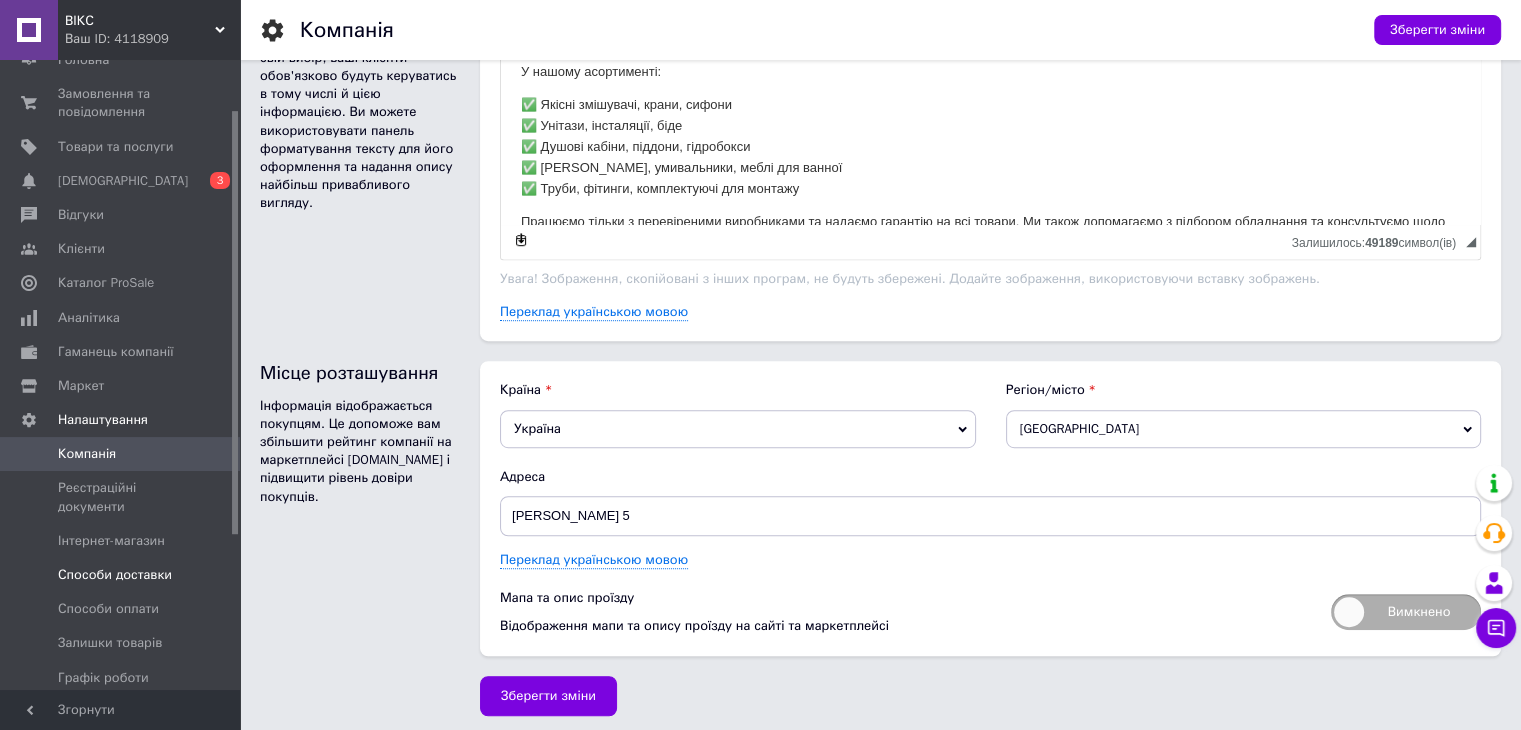 click on "Способи доставки" at bounding box center [115, 575] 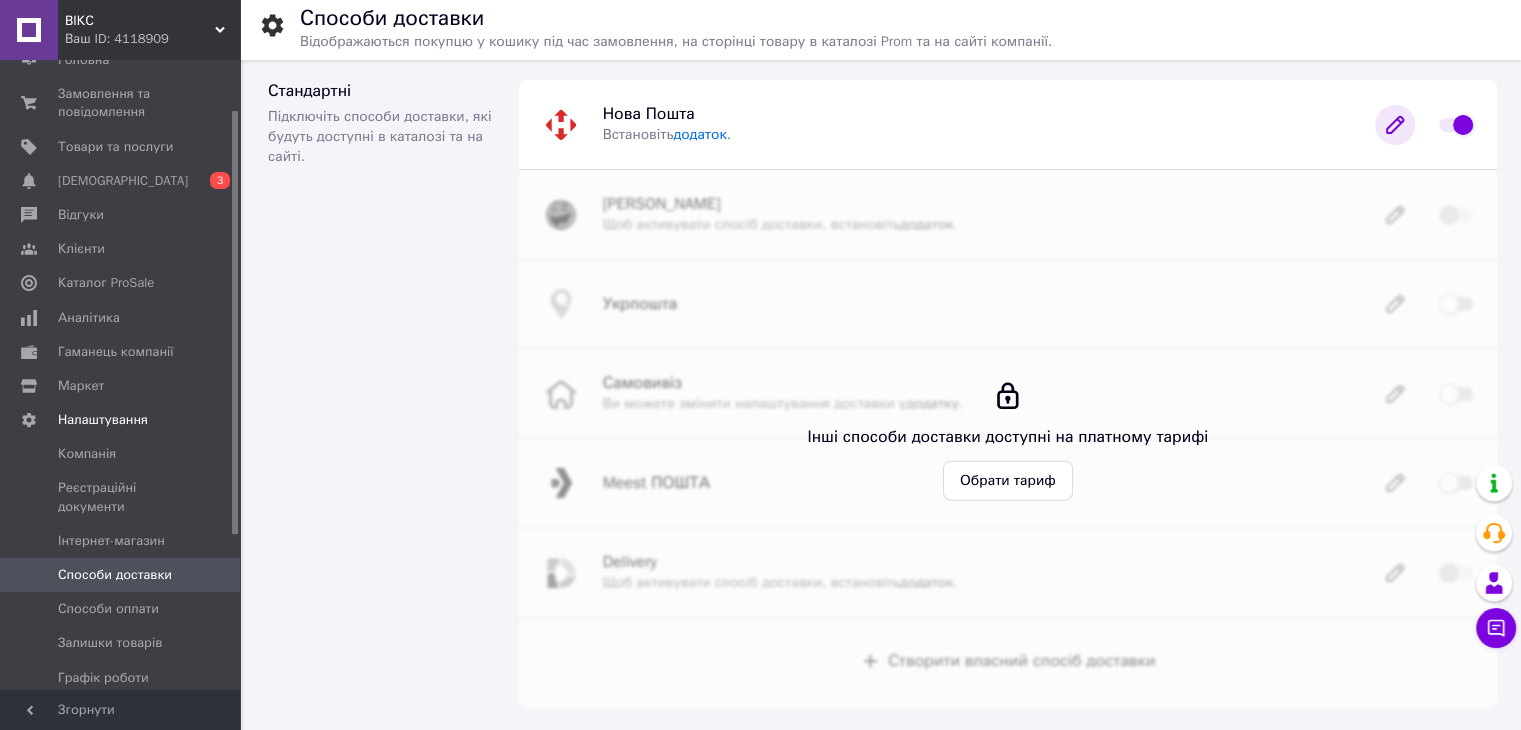 click 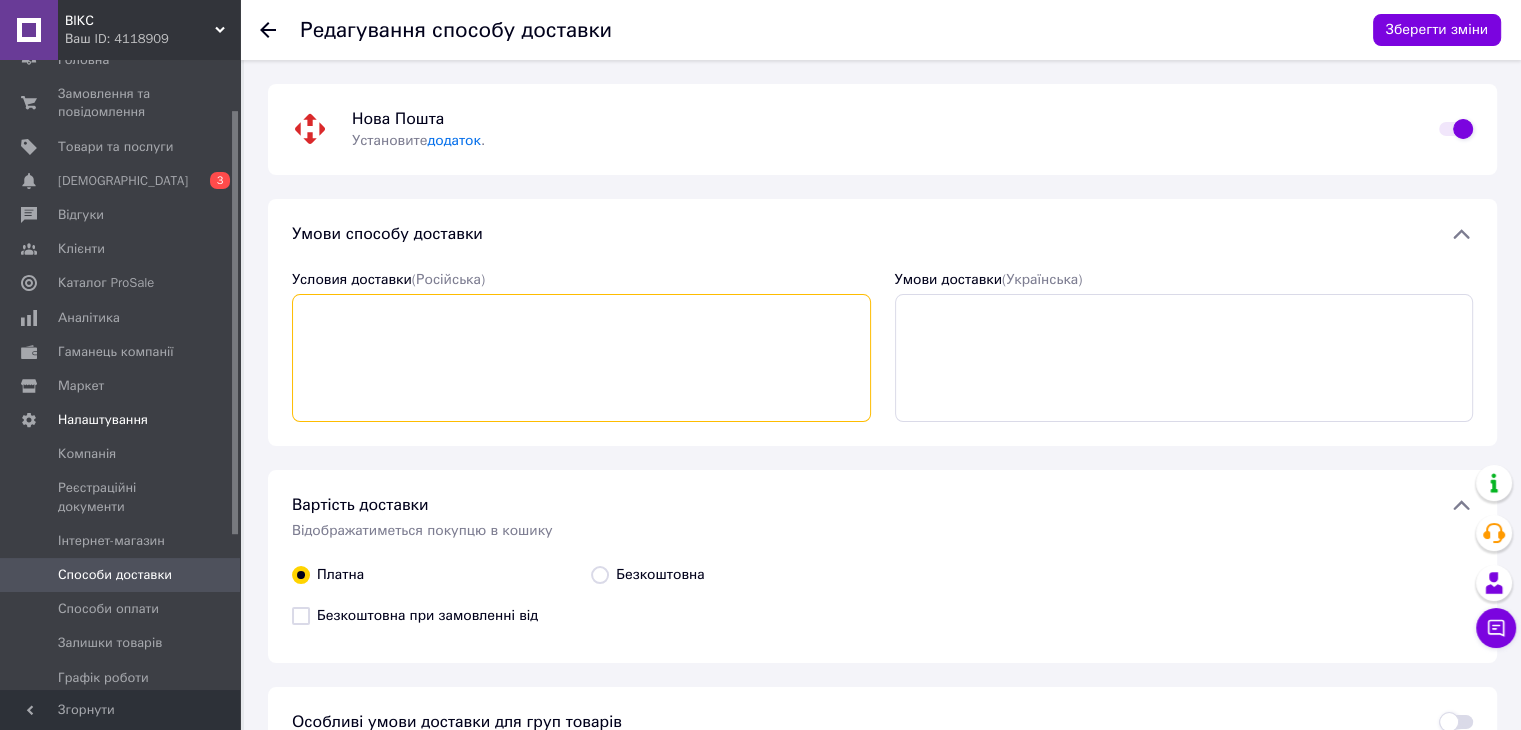 click on "Условия доставки  (Російська)" at bounding box center [581, 358] 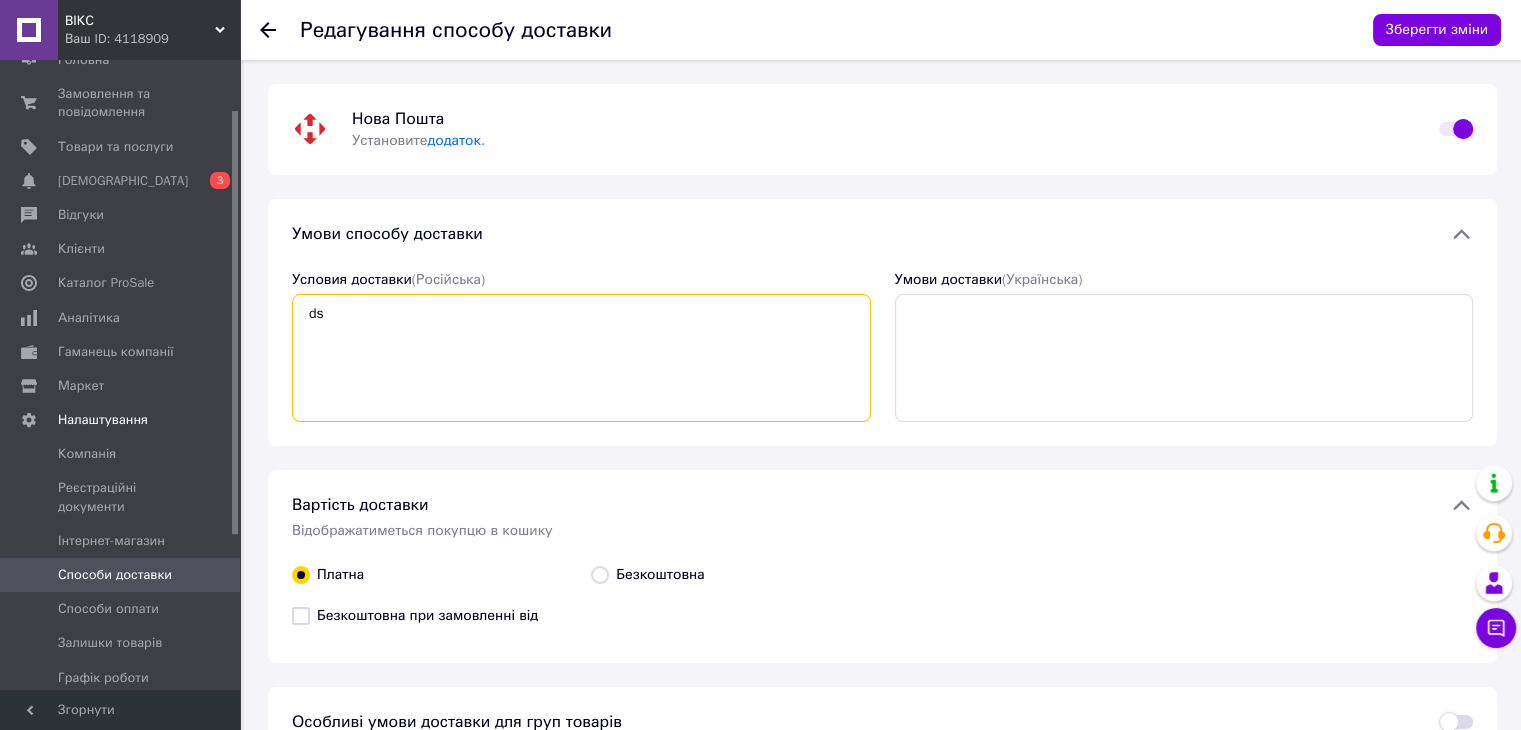 type on "d" 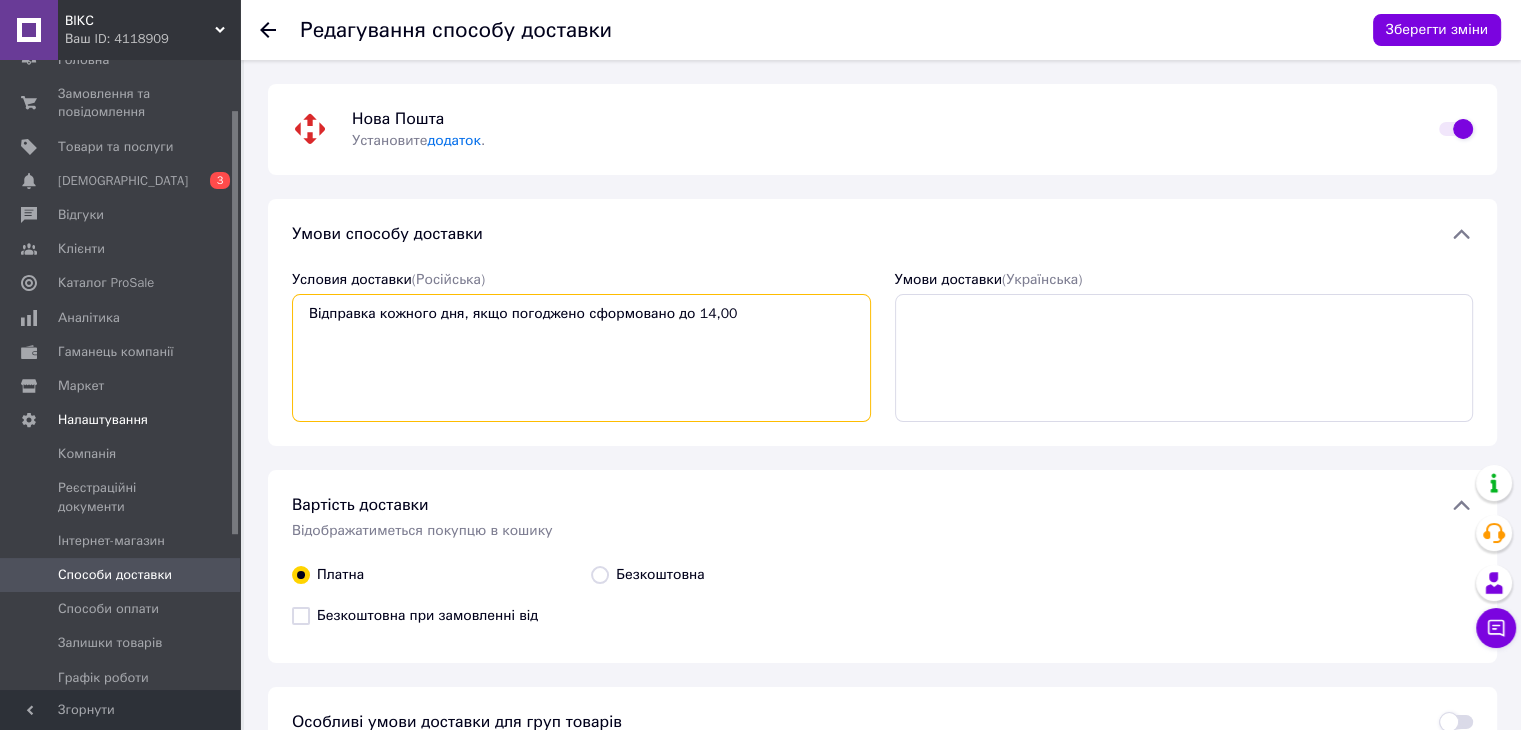click on "Відправка кожного дня, якщо погоджено сформовано до 14,00" at bounding box center [581, 358] 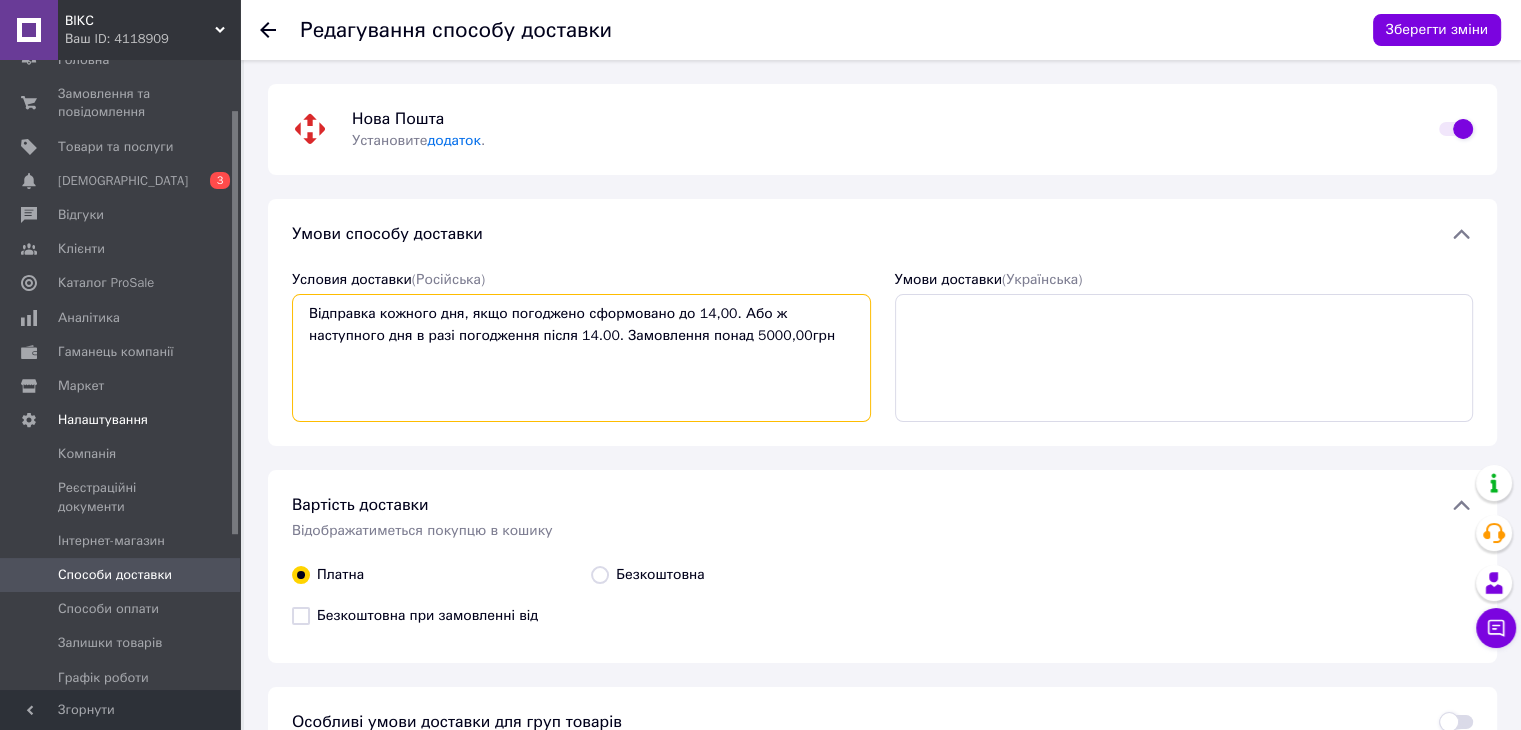 scroll, scrollTop: 111, scrollLeft: 0, axis: vertical 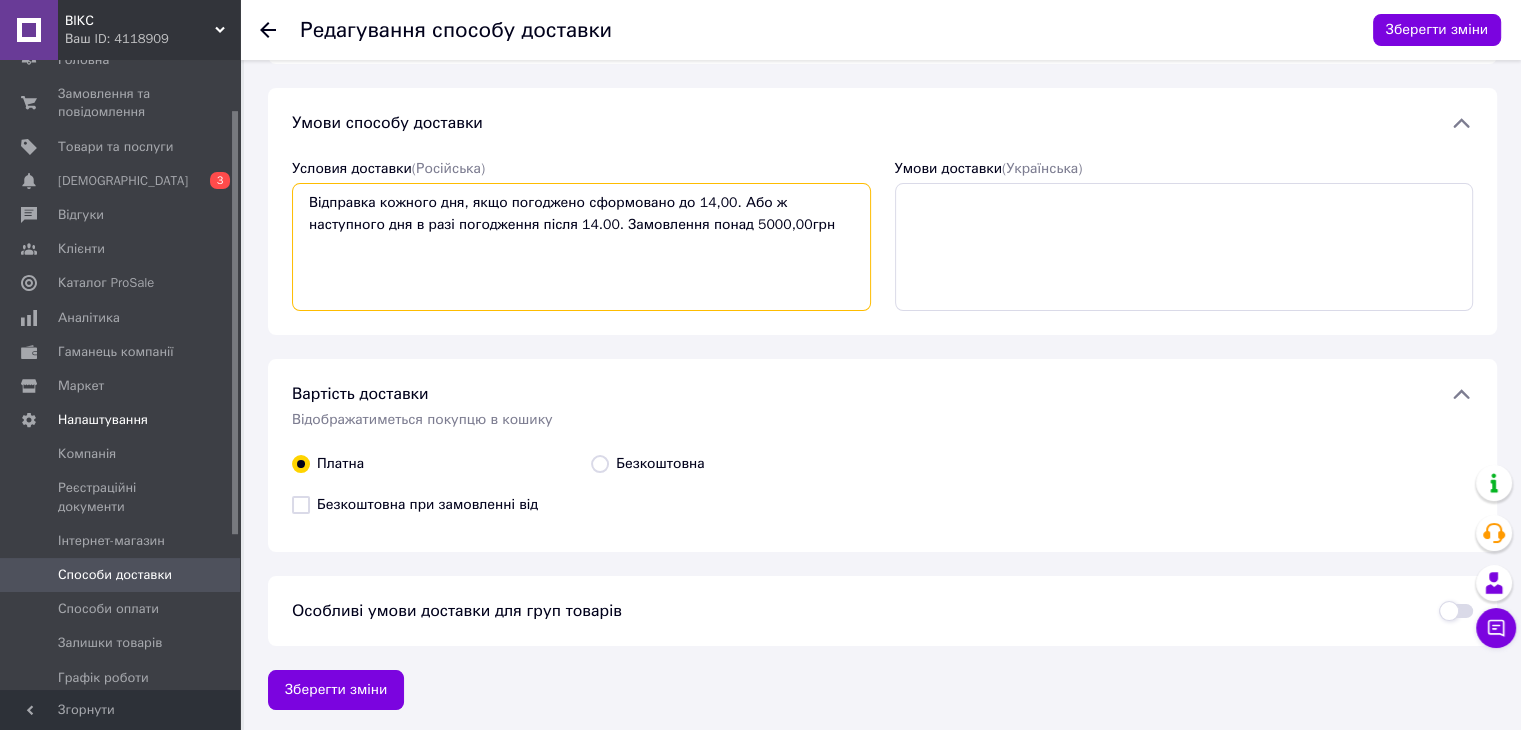 click on "Відправка кожного дня, якщо погоджено сформовано до 14,00. Або ж наступного дня в разі погодження після 14.00. Замовлення понад 5000,00грн" at bounding box center [581, 247] 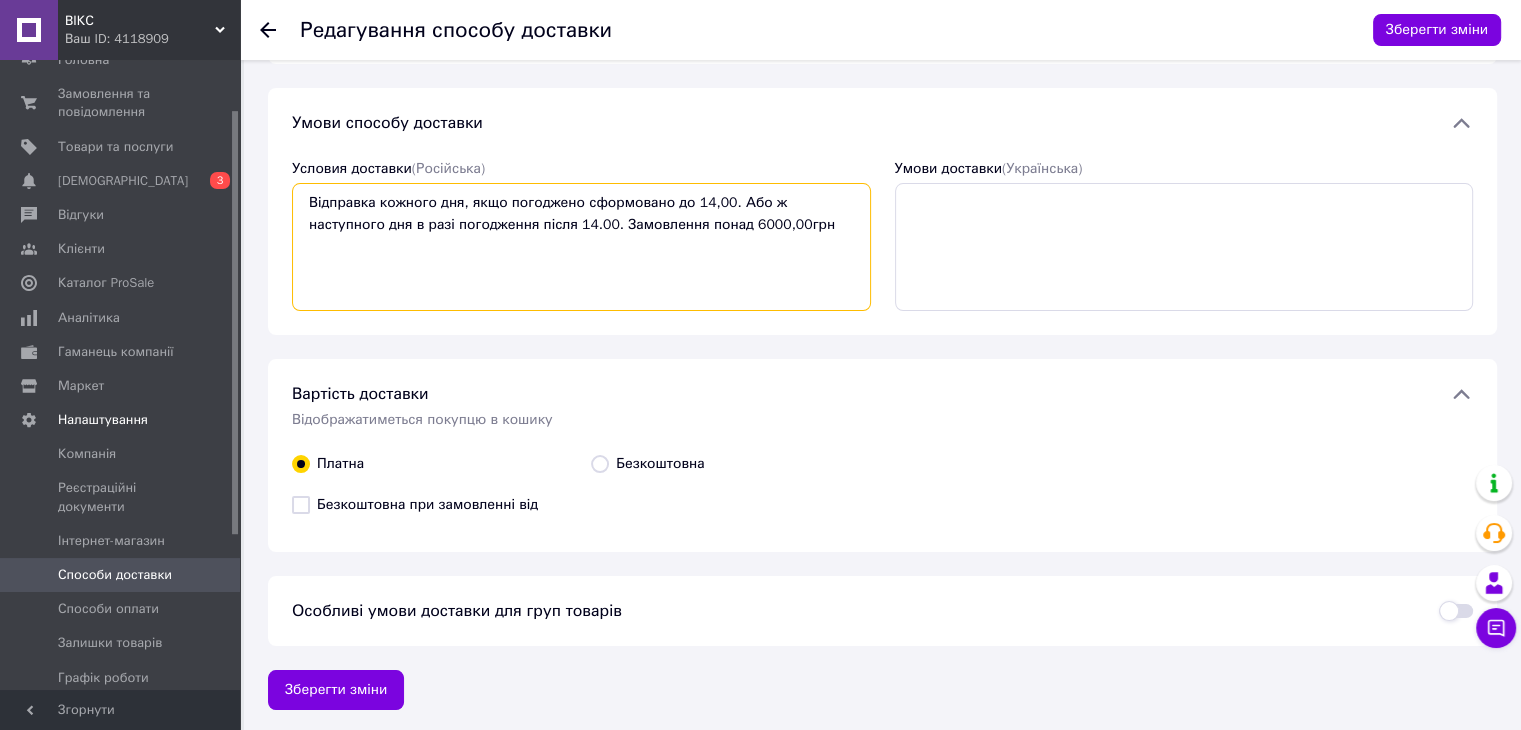 click on "Відправка кожного дня, якщо погоджено сформовано до 14,00. Або ж наступного дня в разі погодження після 14.00. Замовлення понад 6000,00грн" at bounding box center [581, 247] 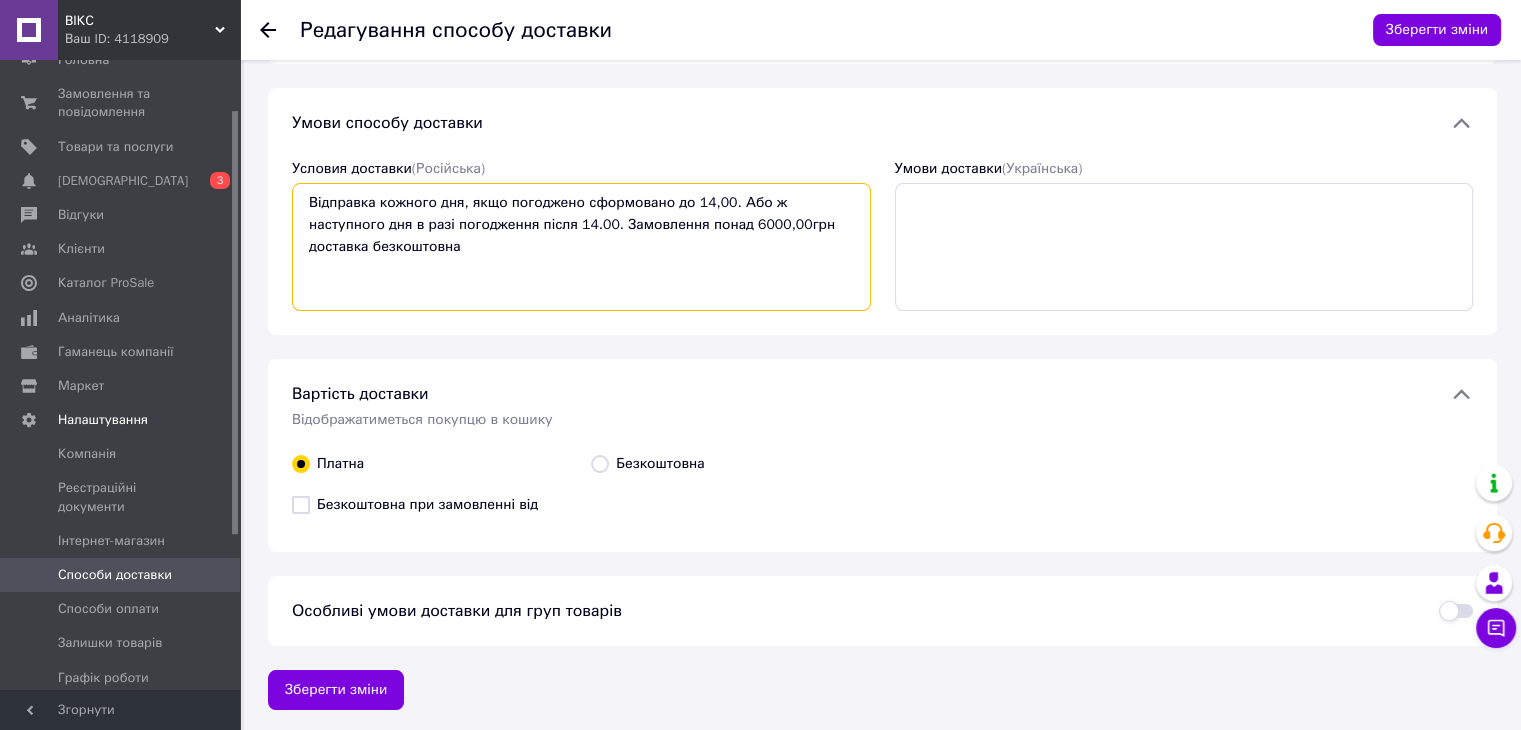 drag, startPoint x: 424, startPoint y: 255, endPoint x: 316, endPoint y: 194, distance: 124.036285 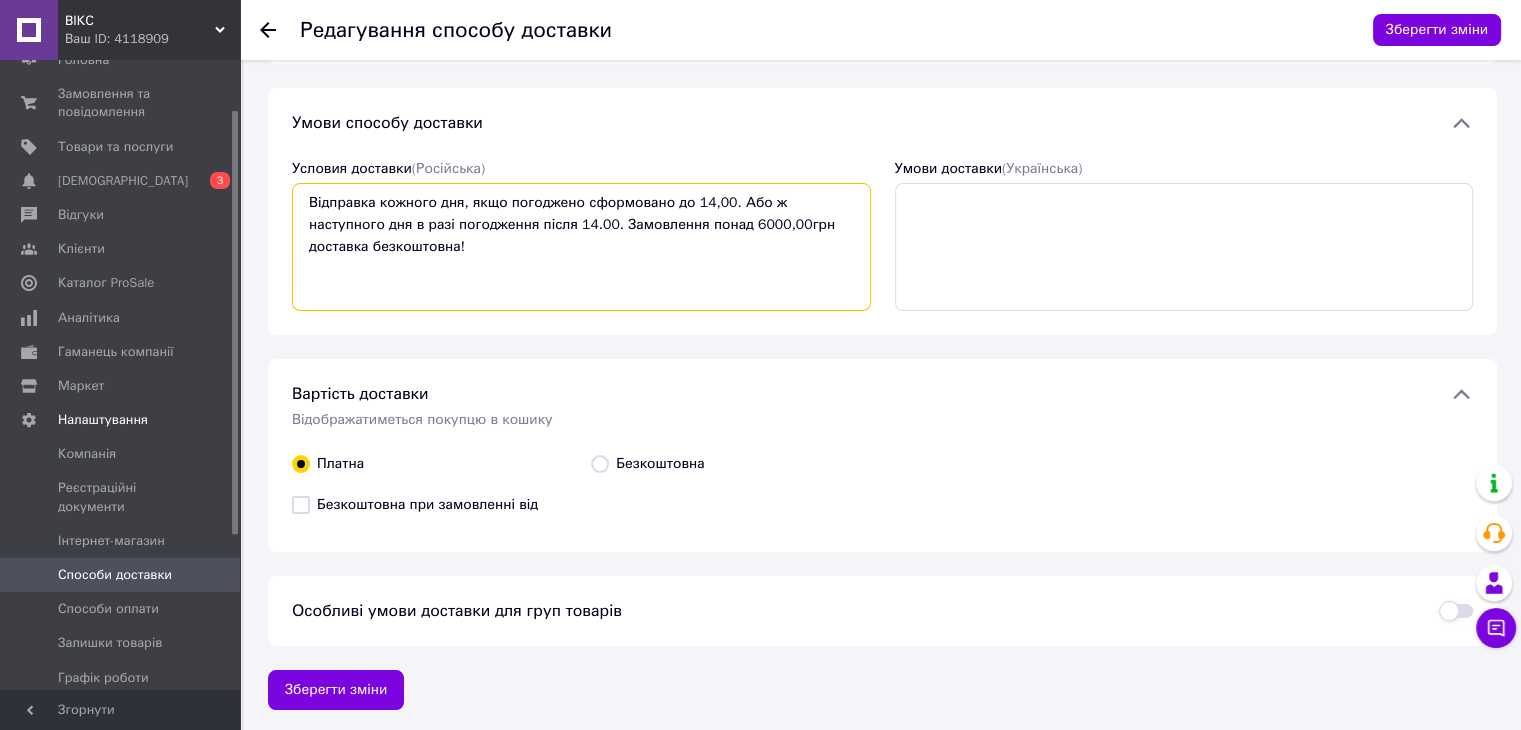 drag, startPoint x: 413, startPoint y: 259, endPoint x: 306, endPoint y: 197, distance: 123.66487 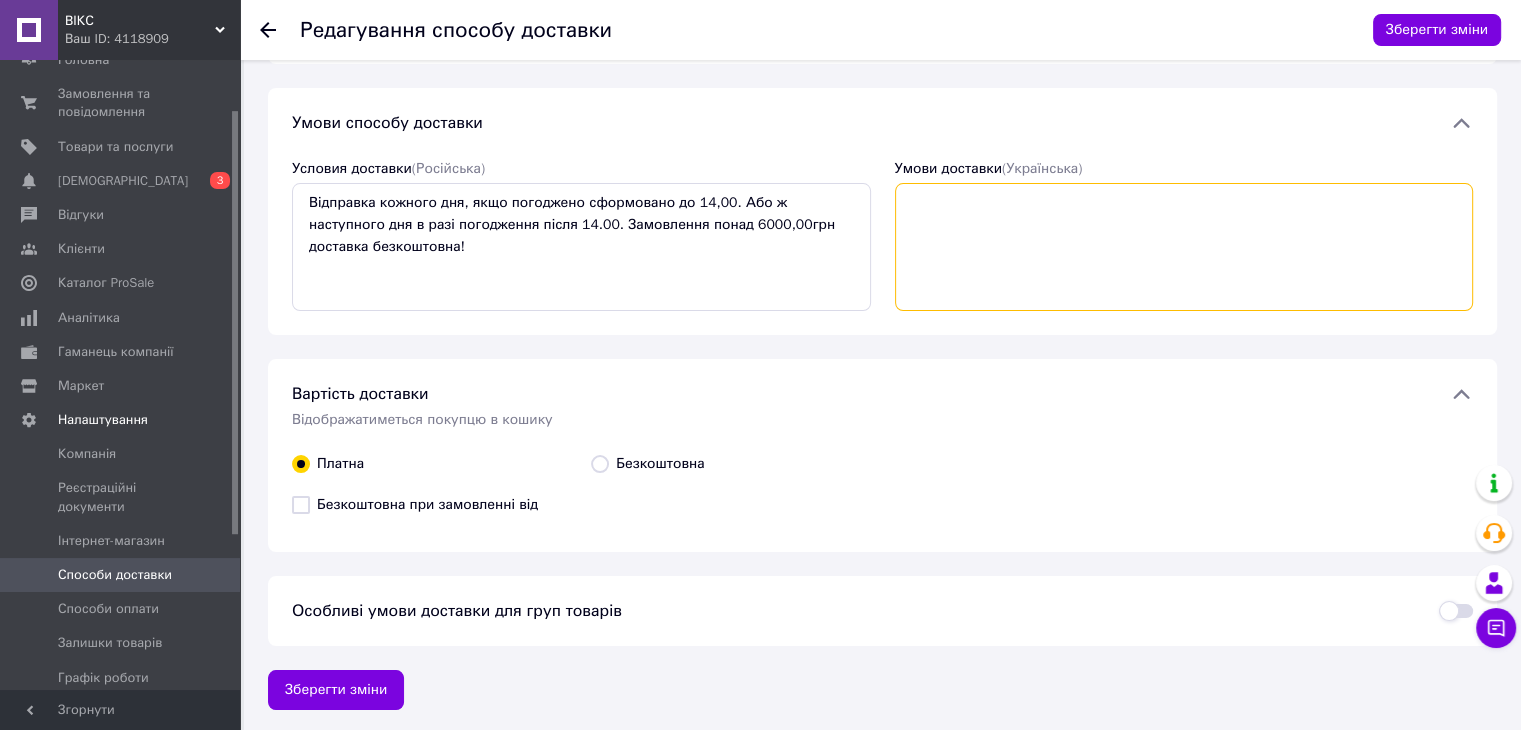 click on "Умови доставки  (Українська)" at bounding box center [1184, 247] 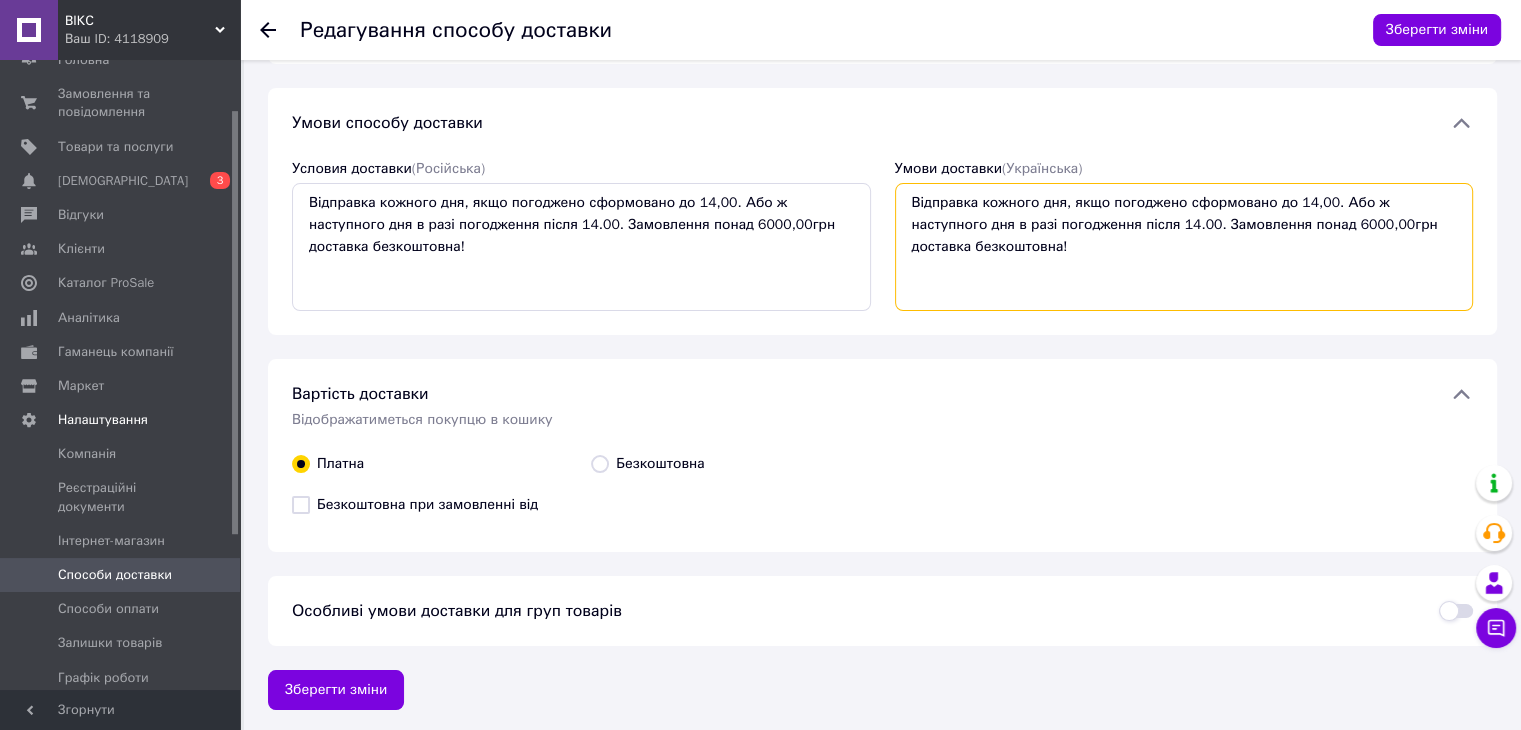 type on "Відправка кожного дня, якщо погоджено сформовано до 14,00. Або ж наступного дня в разі погодження після 14.00. Замовлення понад 6000,00грн доставка безкоштовна!" 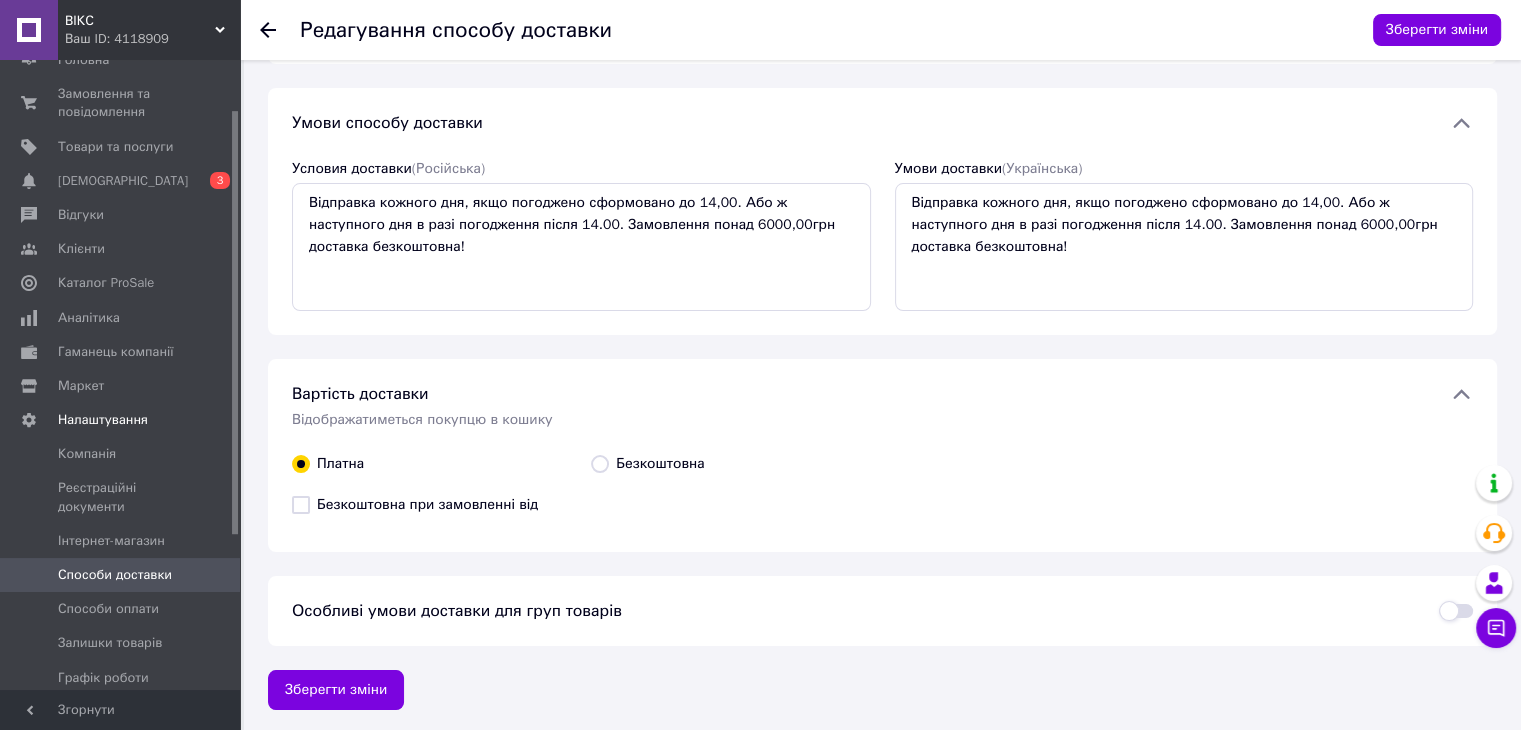 click on "Безкоштовна при замовленні від" at bounding box center [427, 505] 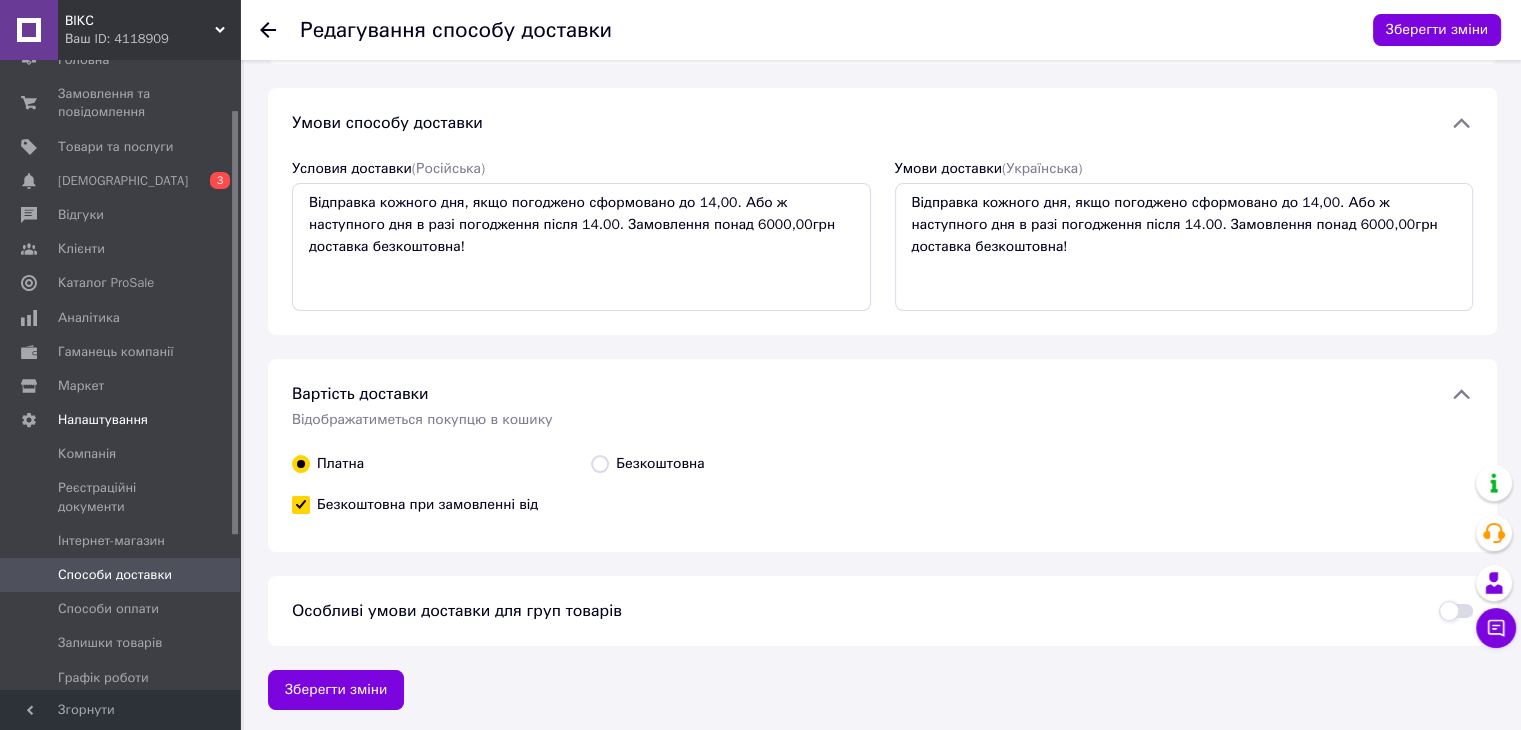 checkbox on "true" 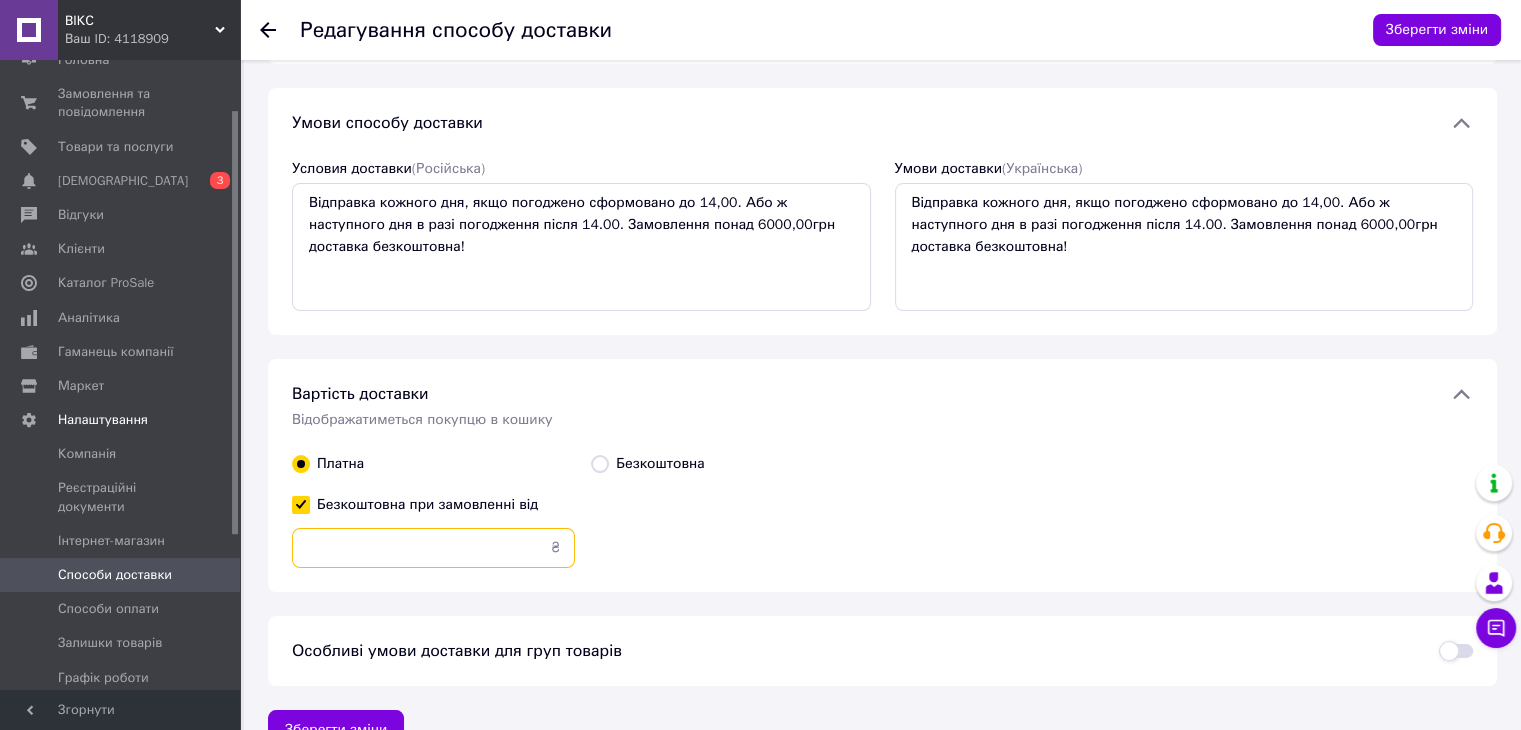 click at bounding box center [433, 548] 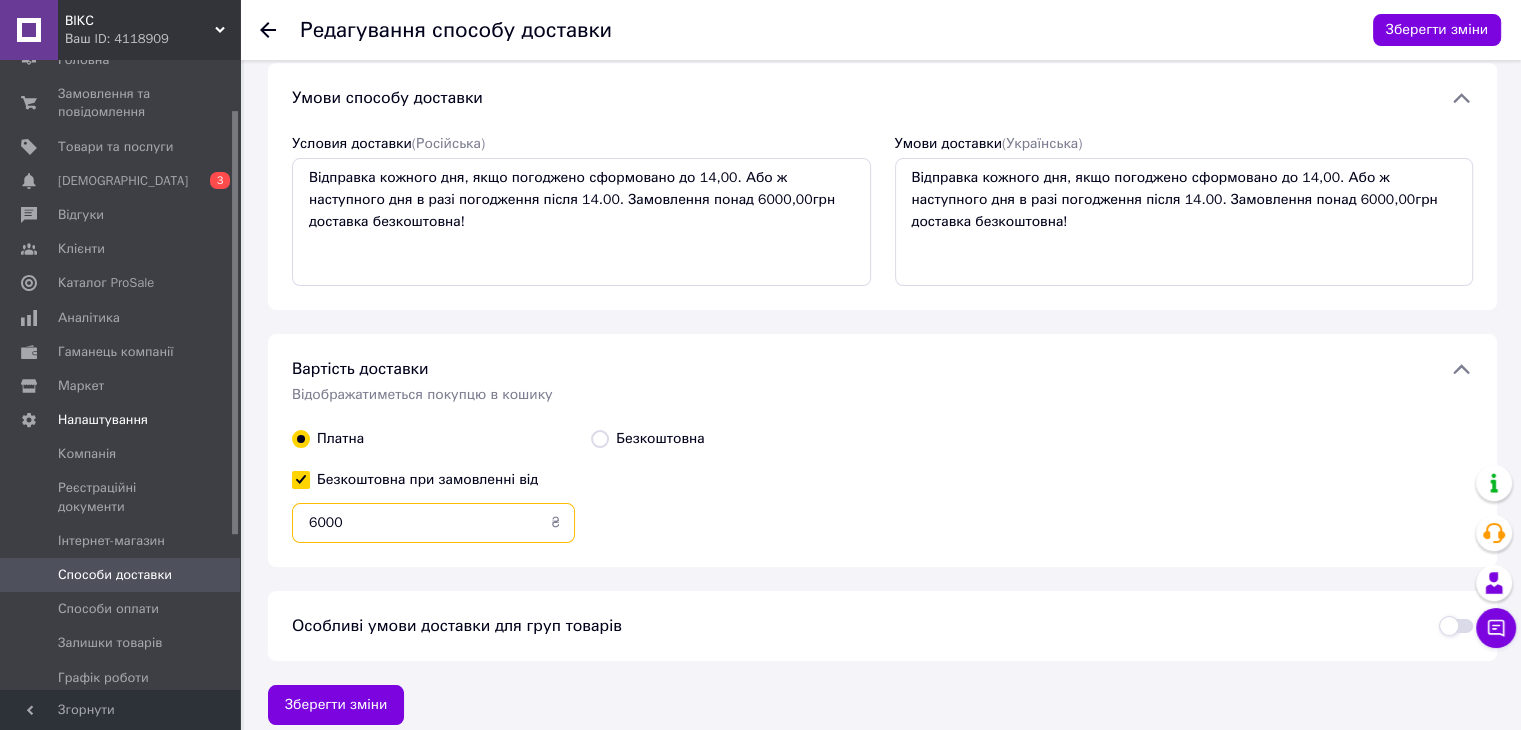 scroll, scrollTop: 150, scrollLeft: 0, axis: vertical 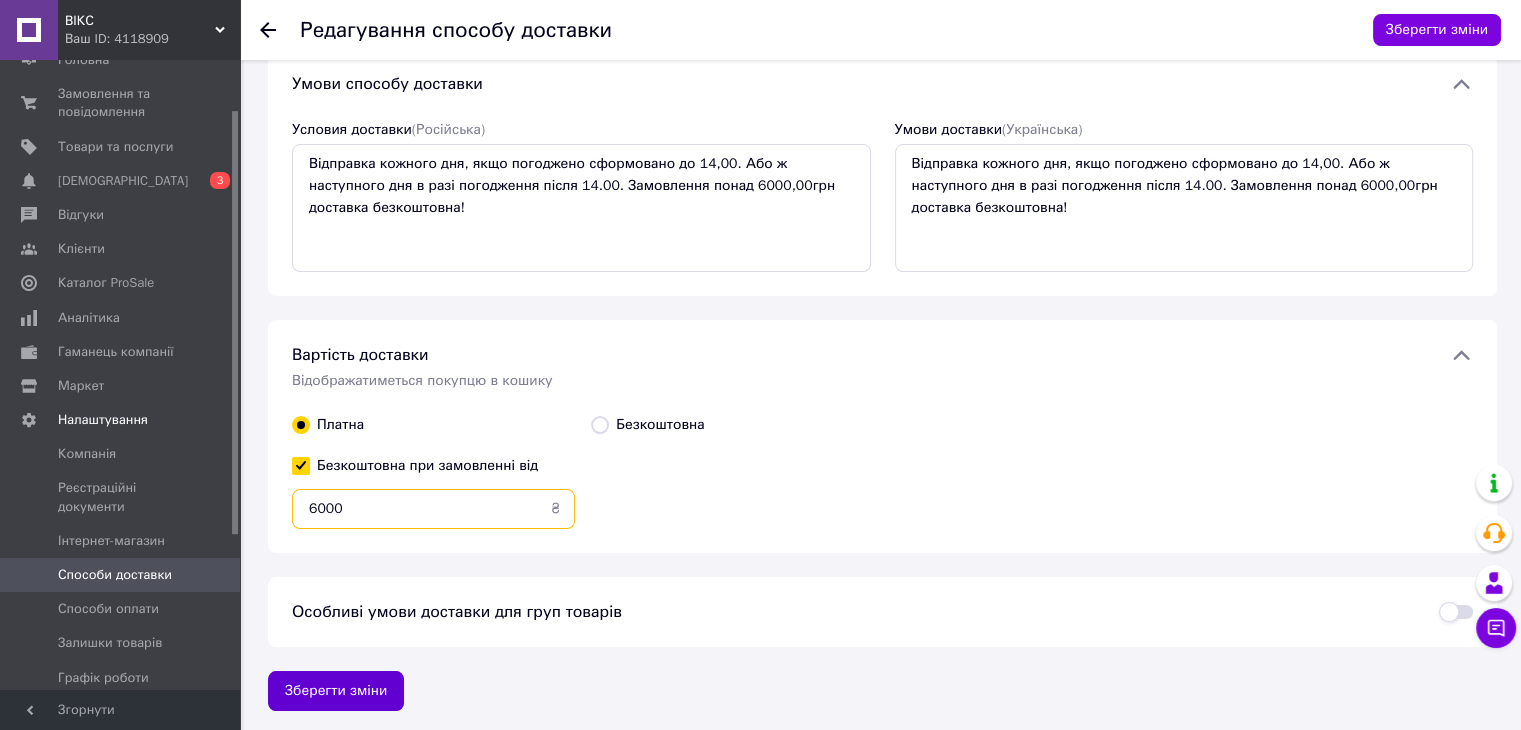 type on "6000" 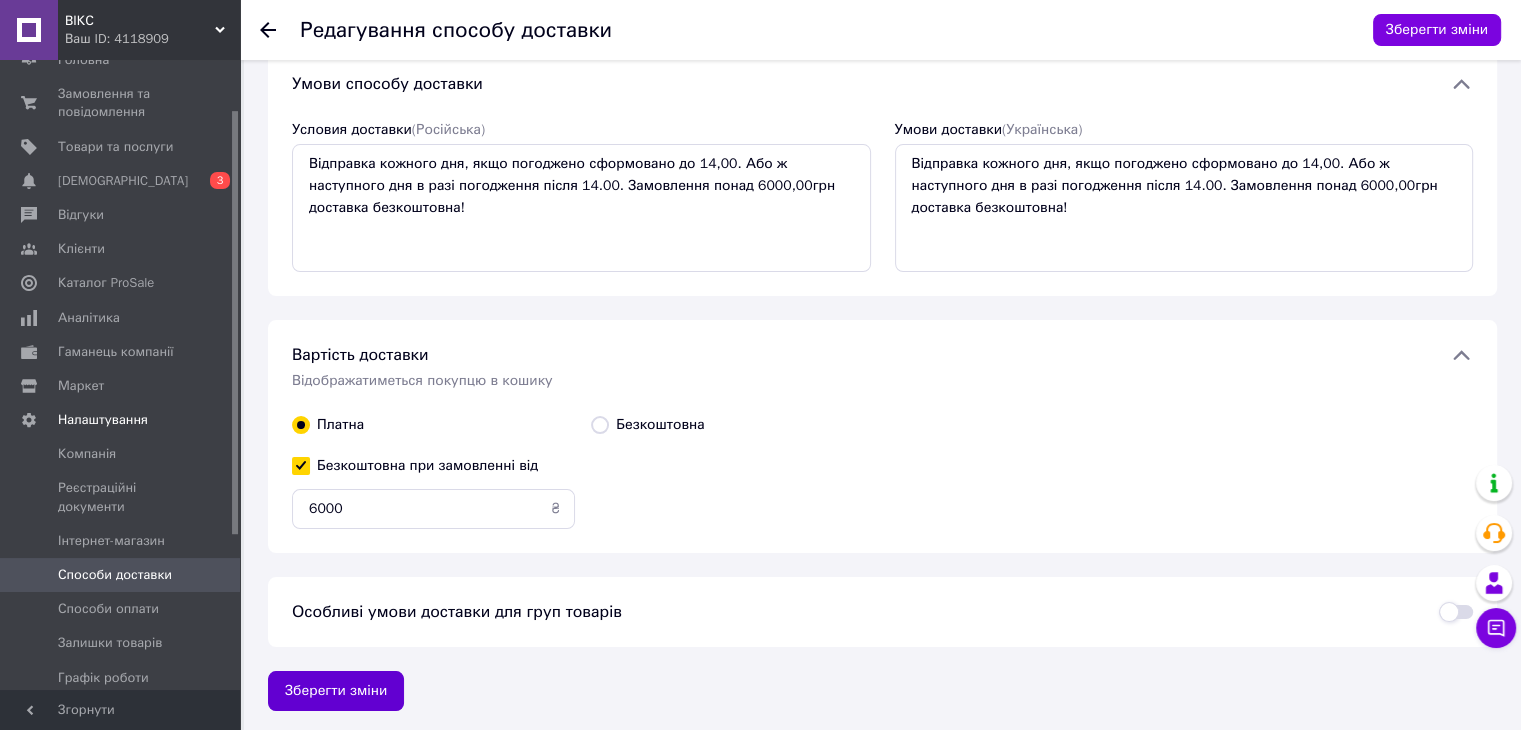 click on "Зберегти зміни" at bounding box center [336, 691] 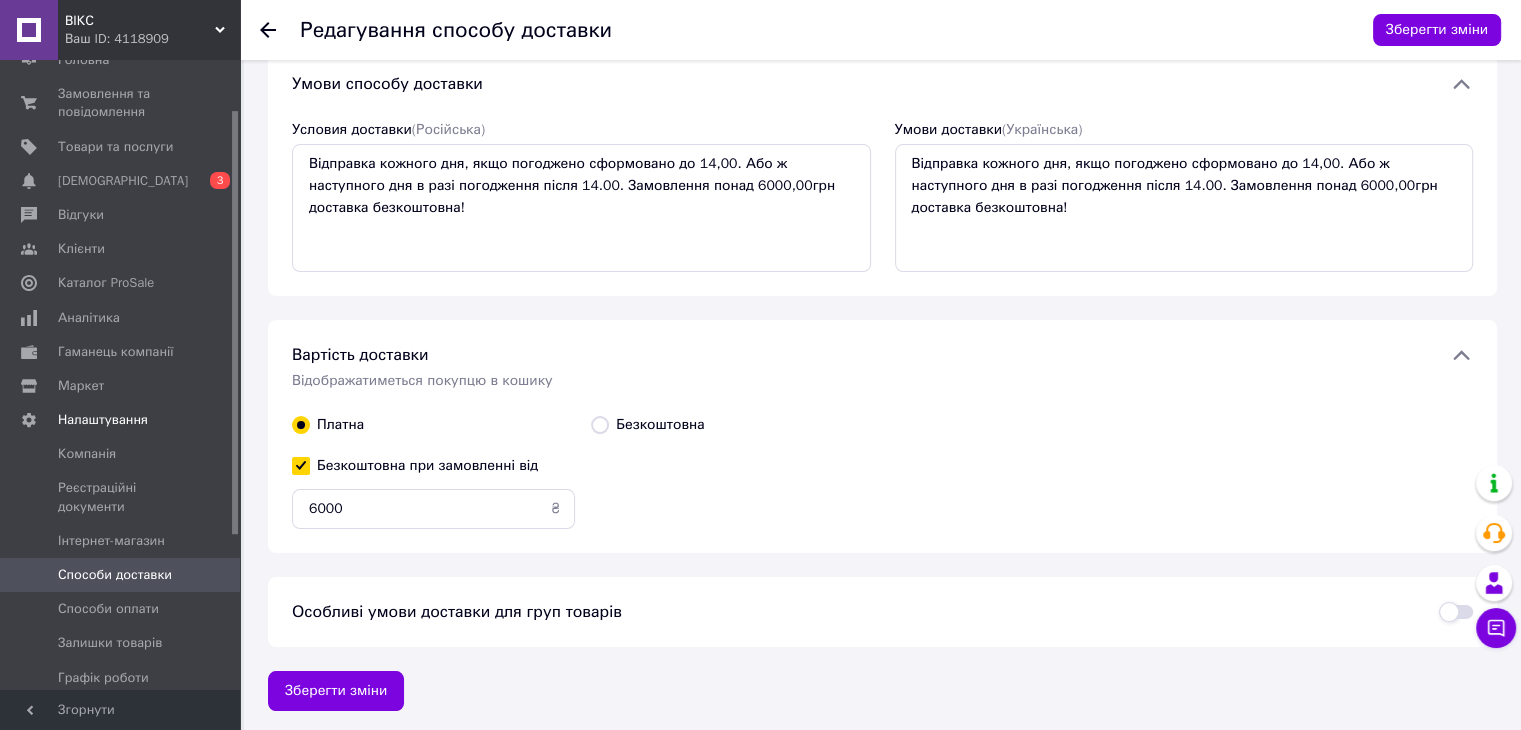 scroll, scrollTop: 150, scrollLeft: 0, axis: vertical 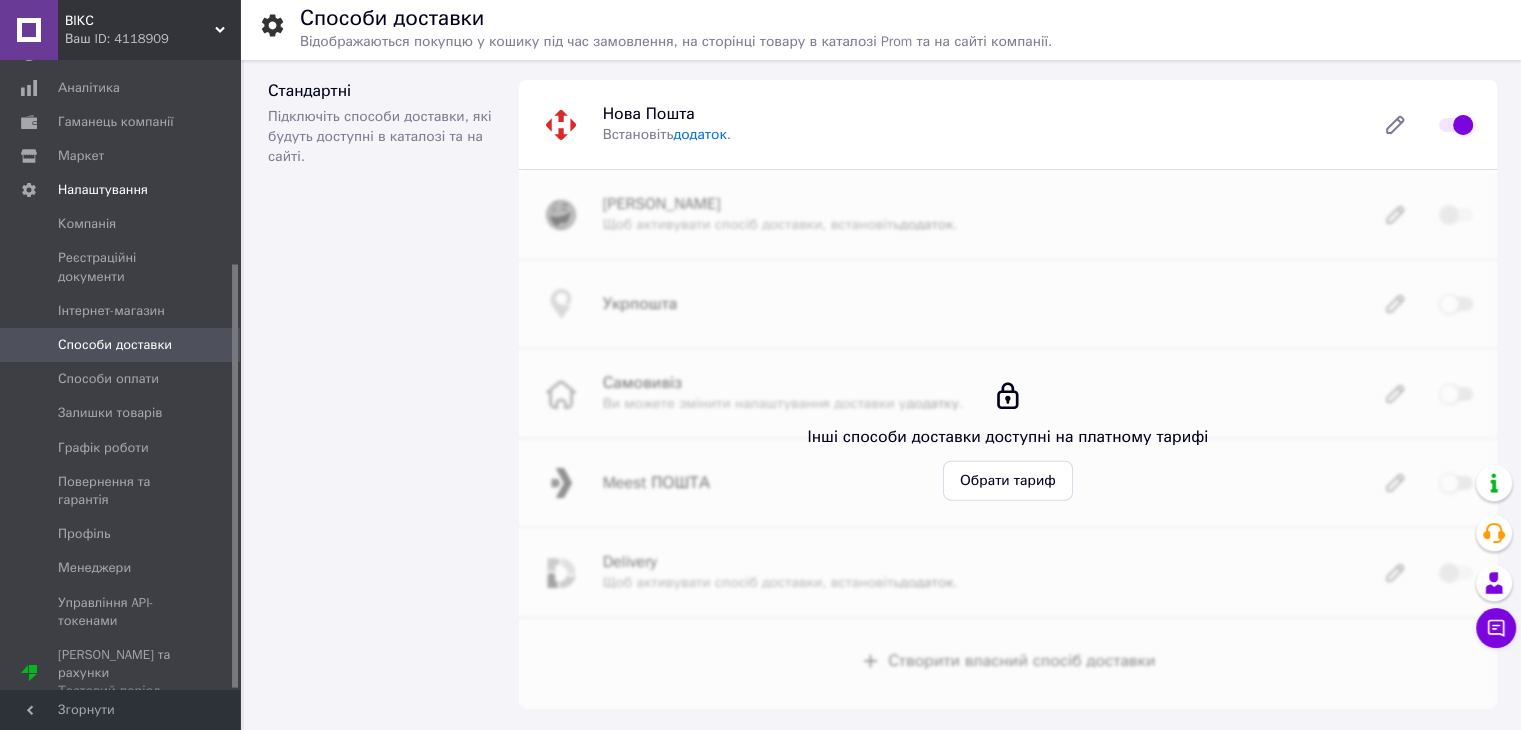 drag, startPoint x: 236, startPoint y: 284, endPoint x: 243, endPoint y: 495, distance: 211.11609 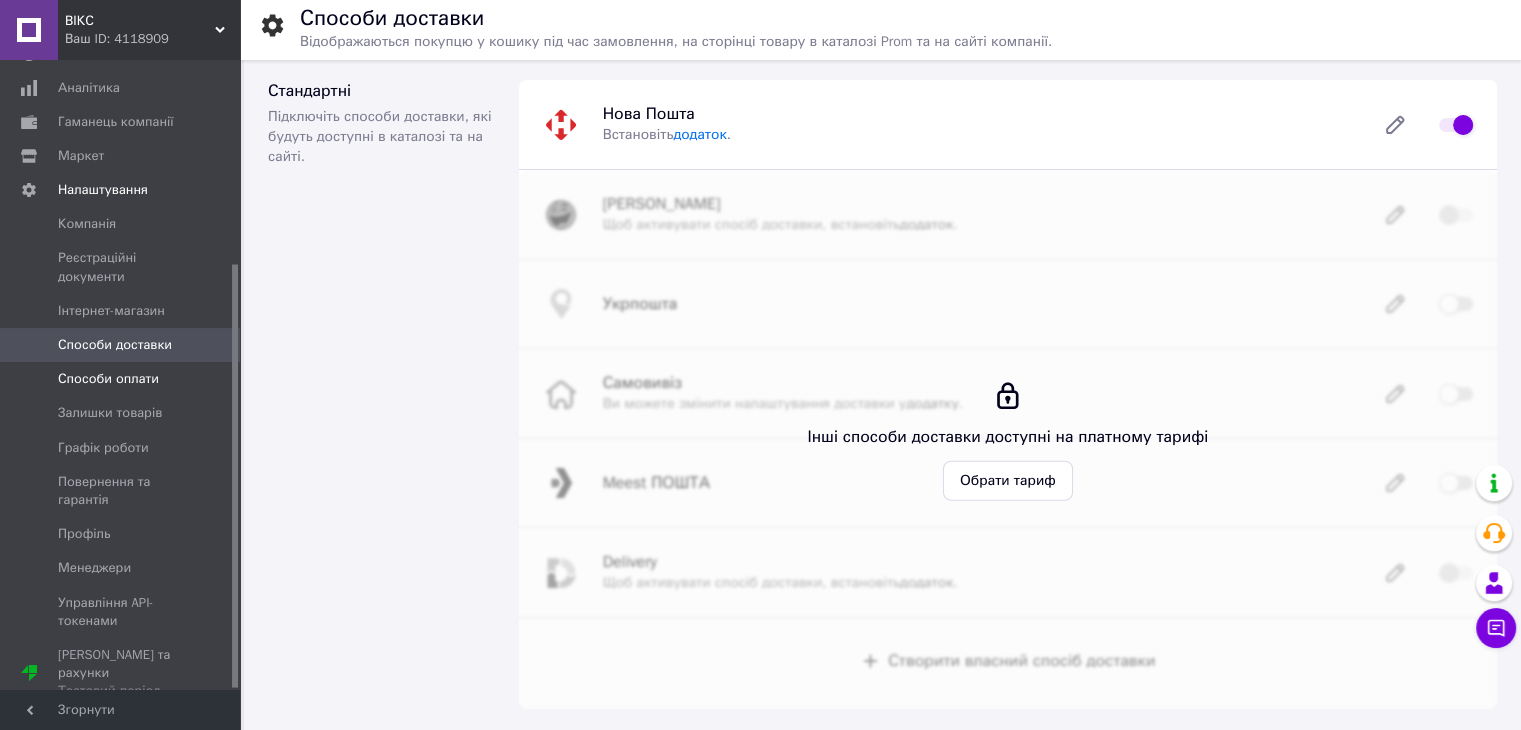 click on "Способи оплати" at bounding box center [108, 379] 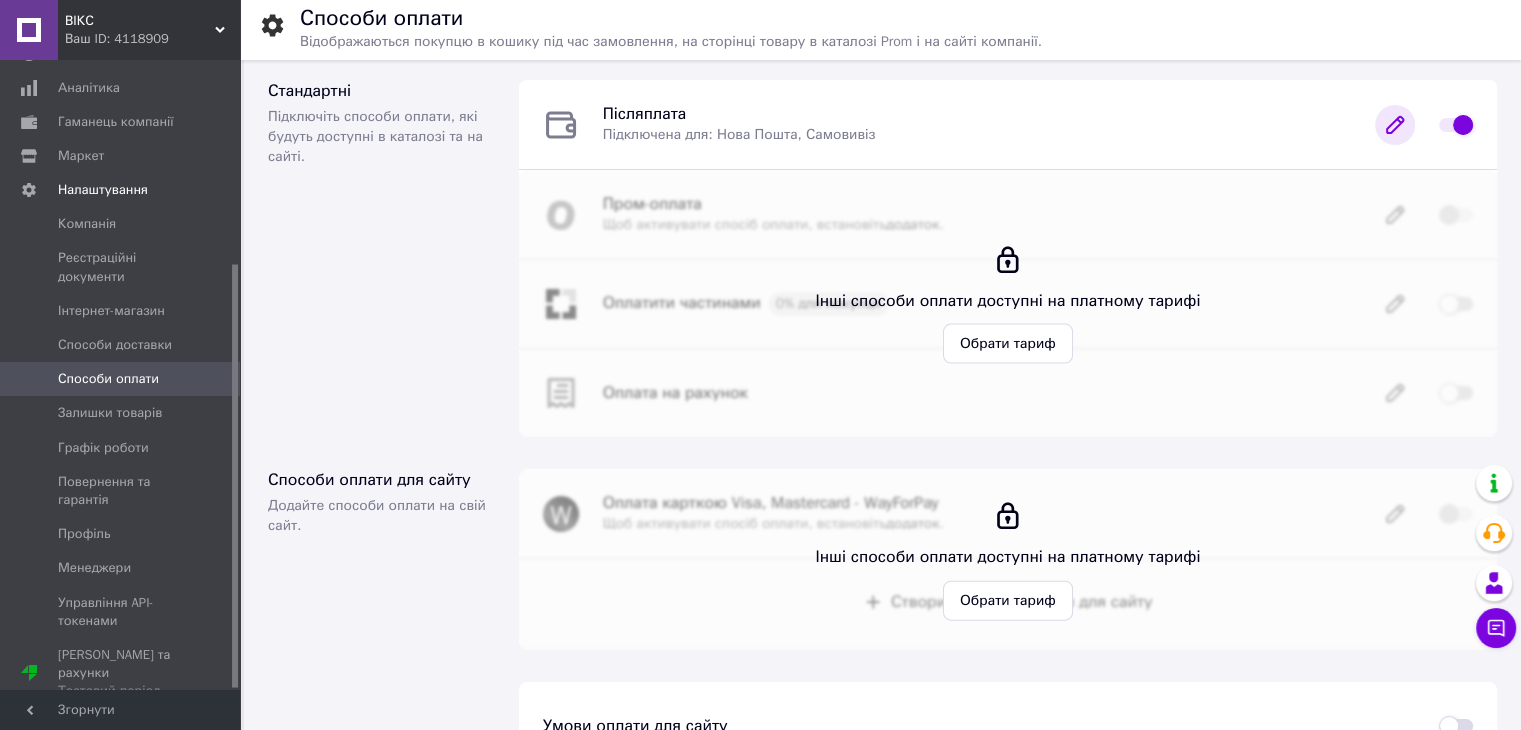 click 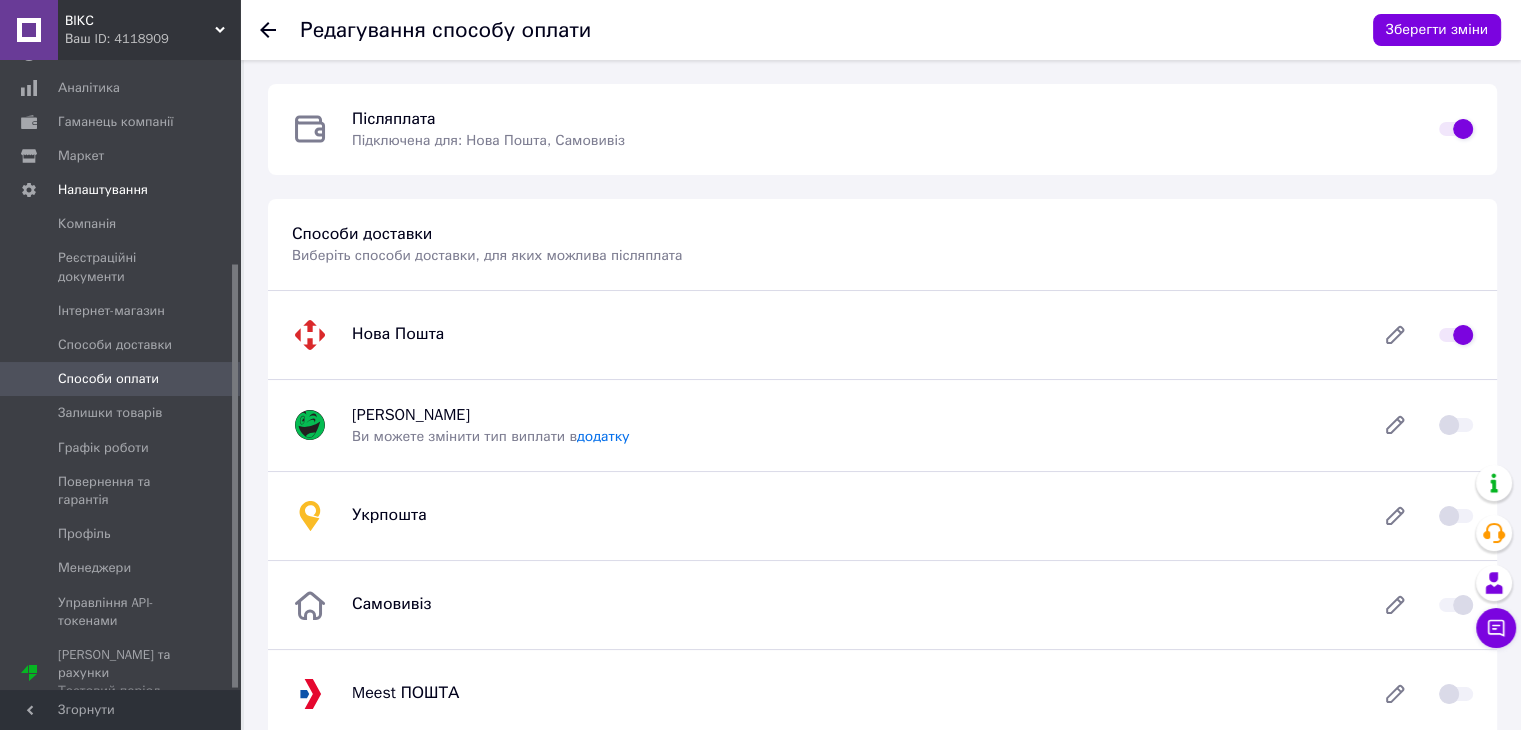 scroll, scrollTop: 663, scrollLeft: 0, axis: vertical 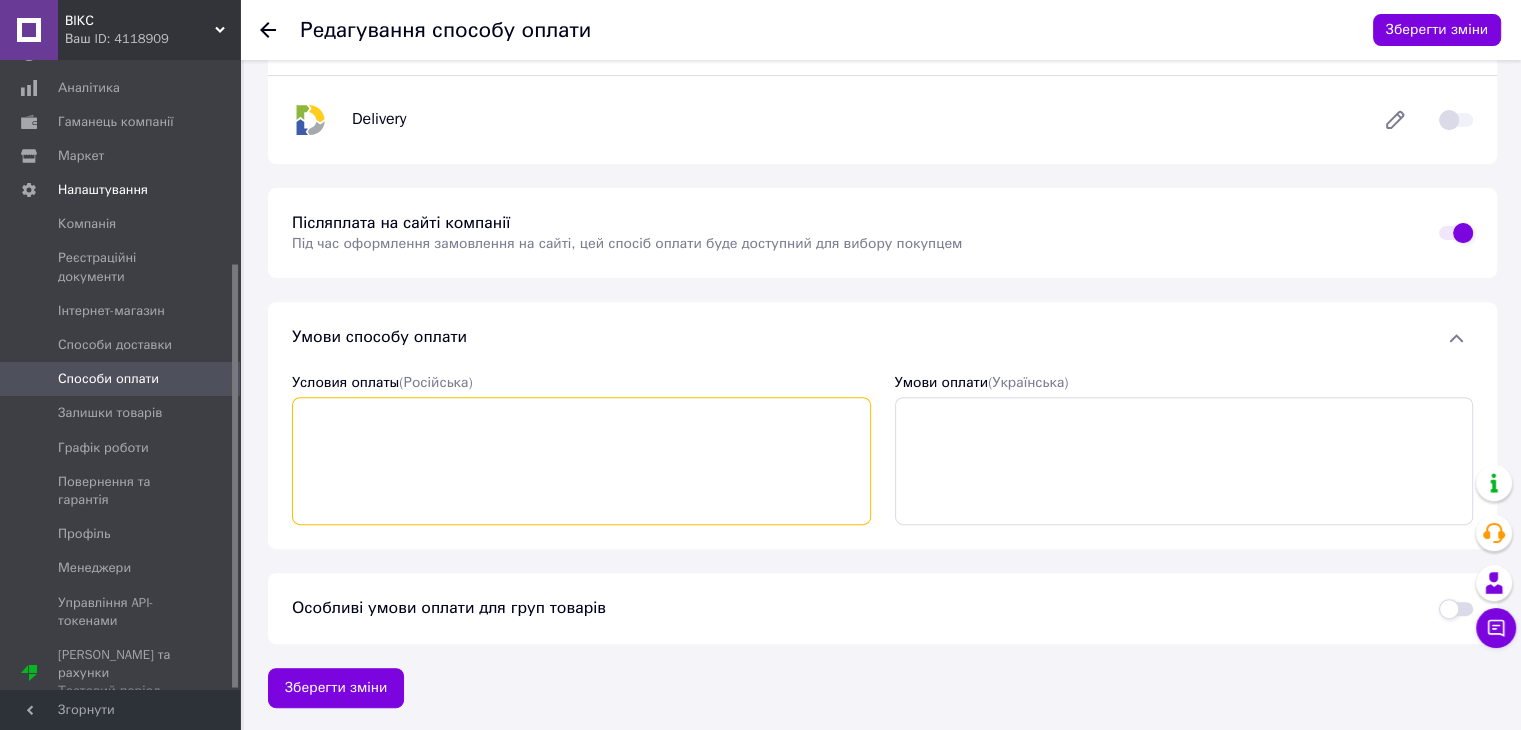 click on "Условия оплаты  (Російська)" at bounding box center (581, 461) 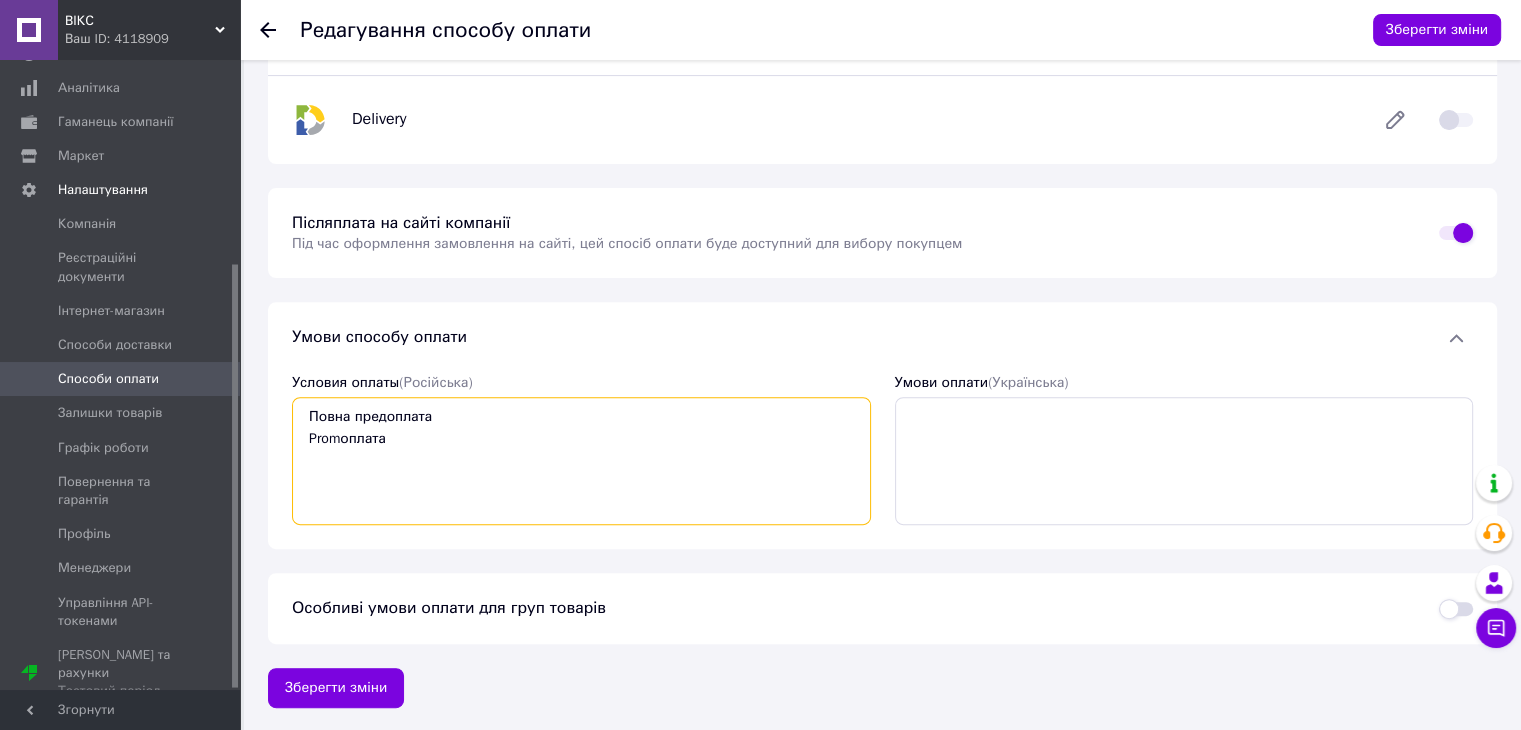drag, startPoint x: 414, startPoint y: 453, endPoint x: 299, endPoint y: 391, distance: 130.64838 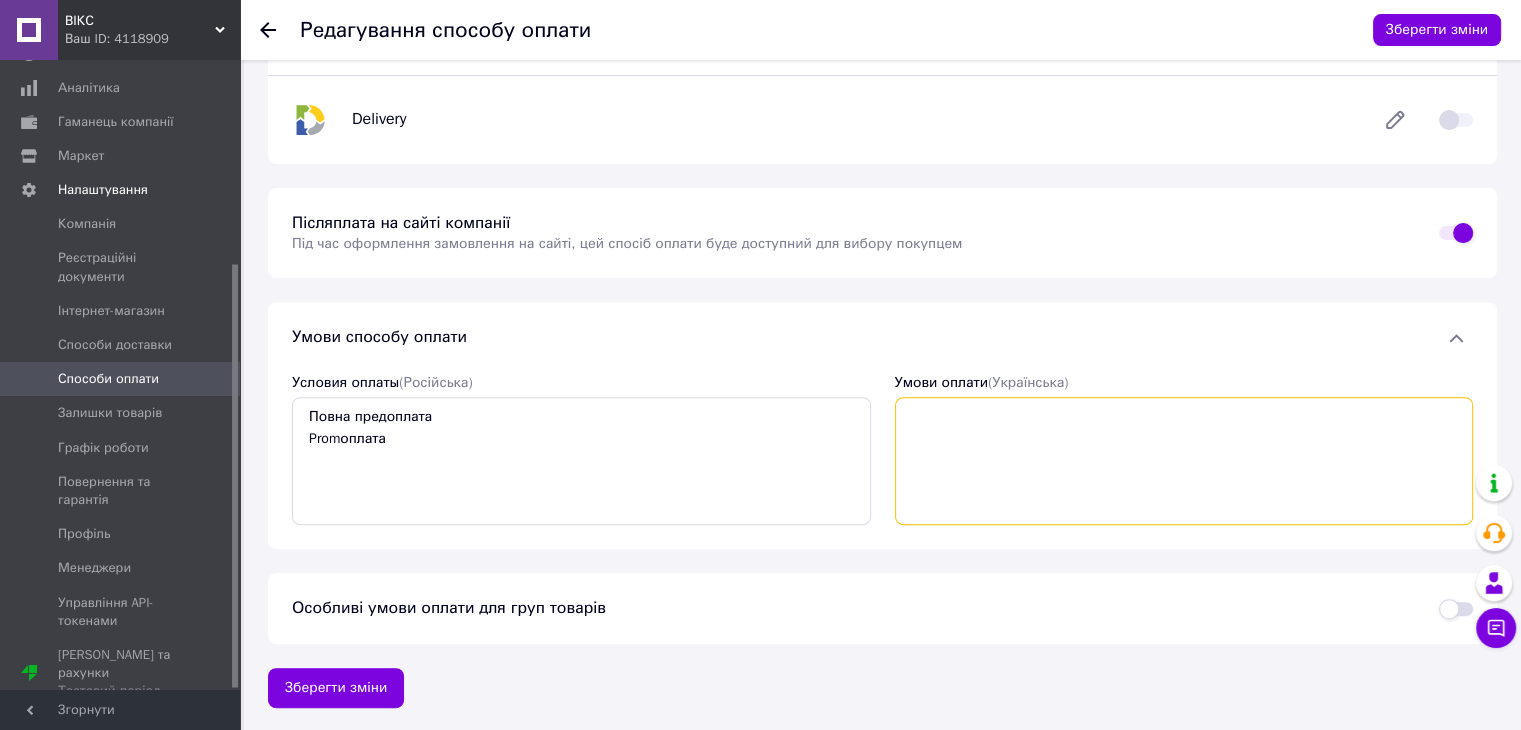 click on "Умови оплати  (Українська)" at bounding box center (1184, 461) 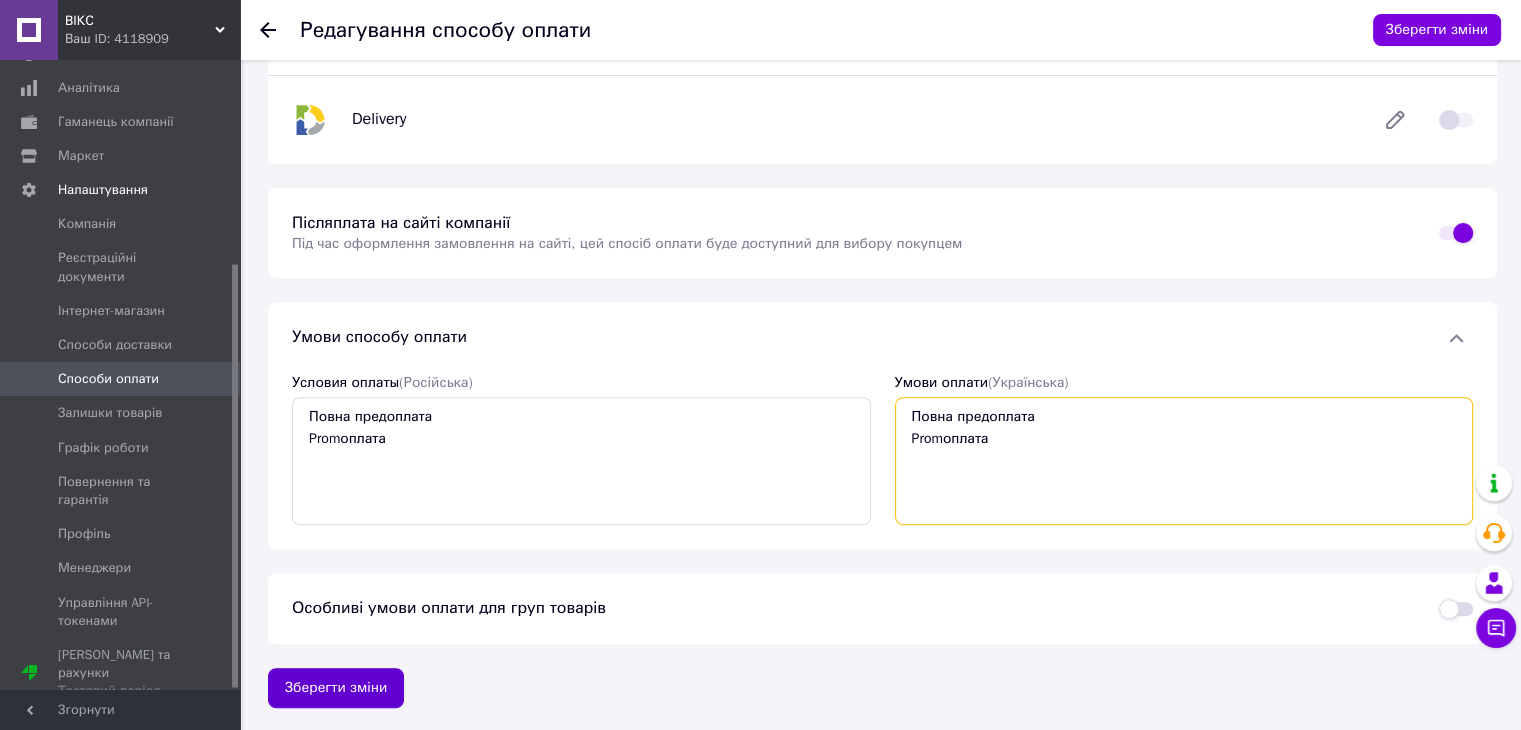 type on "Повна предоплата
Promоплата" 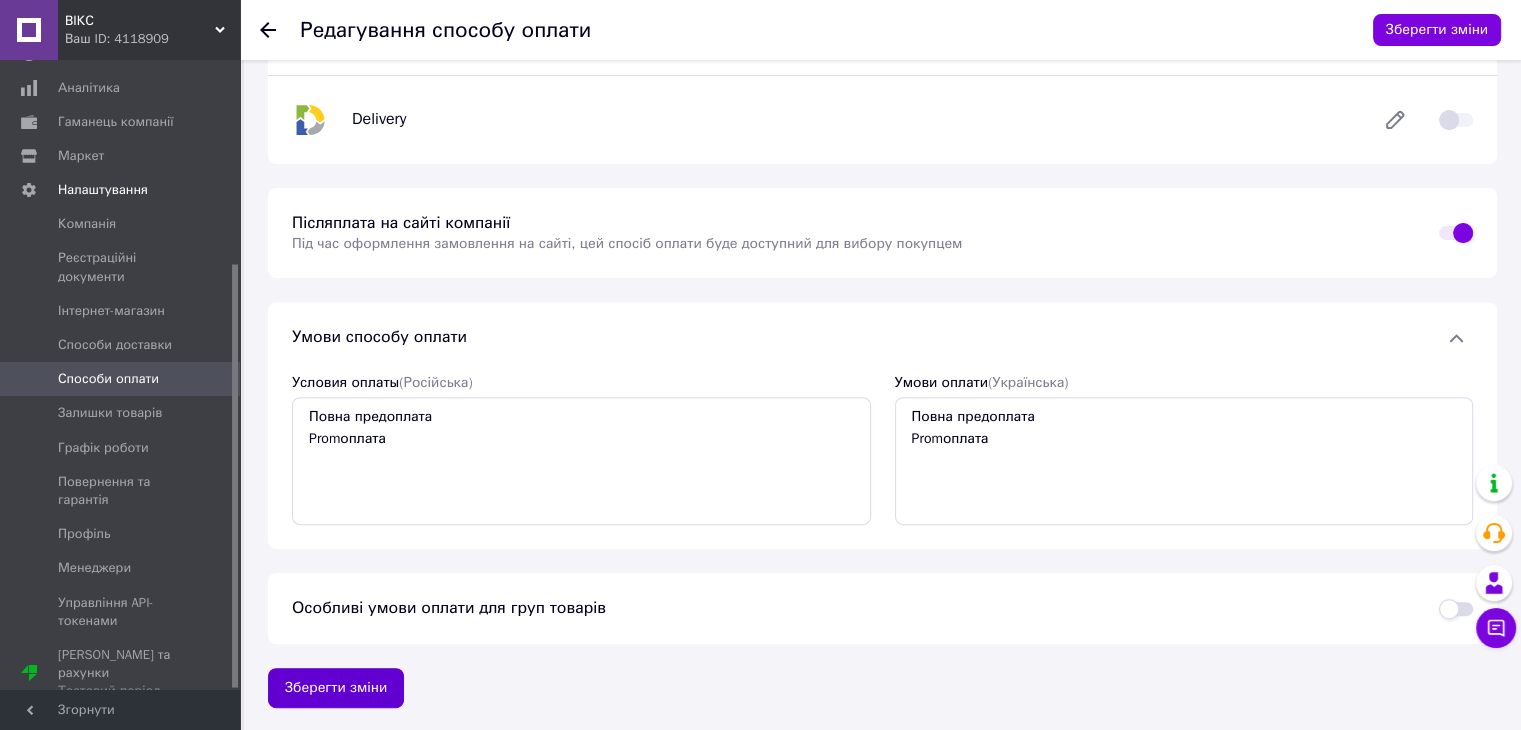 click on "Зберегти зміни" at bounding box center (336, 688) 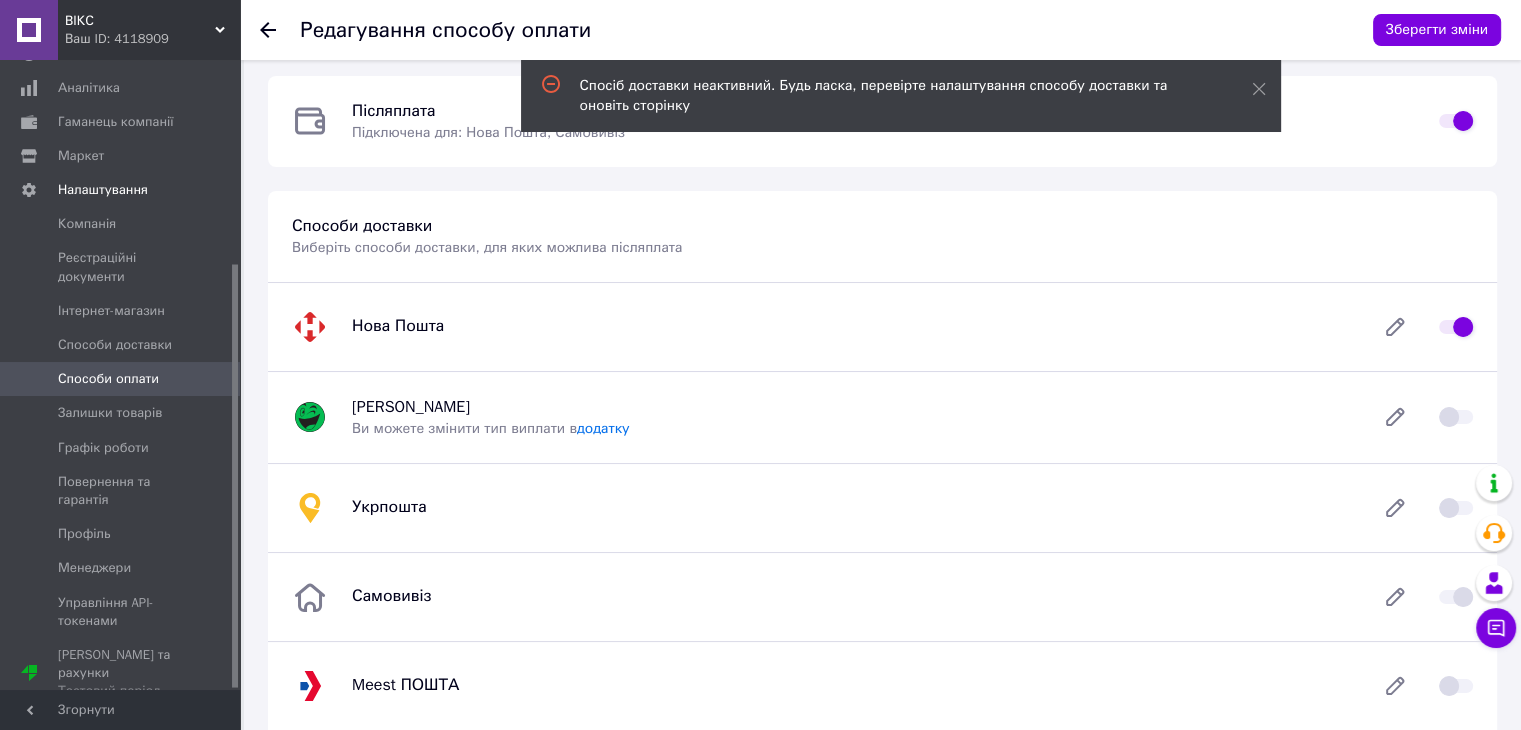 scroll, scrollTop: 0, scrollLeft: 0, axis: both 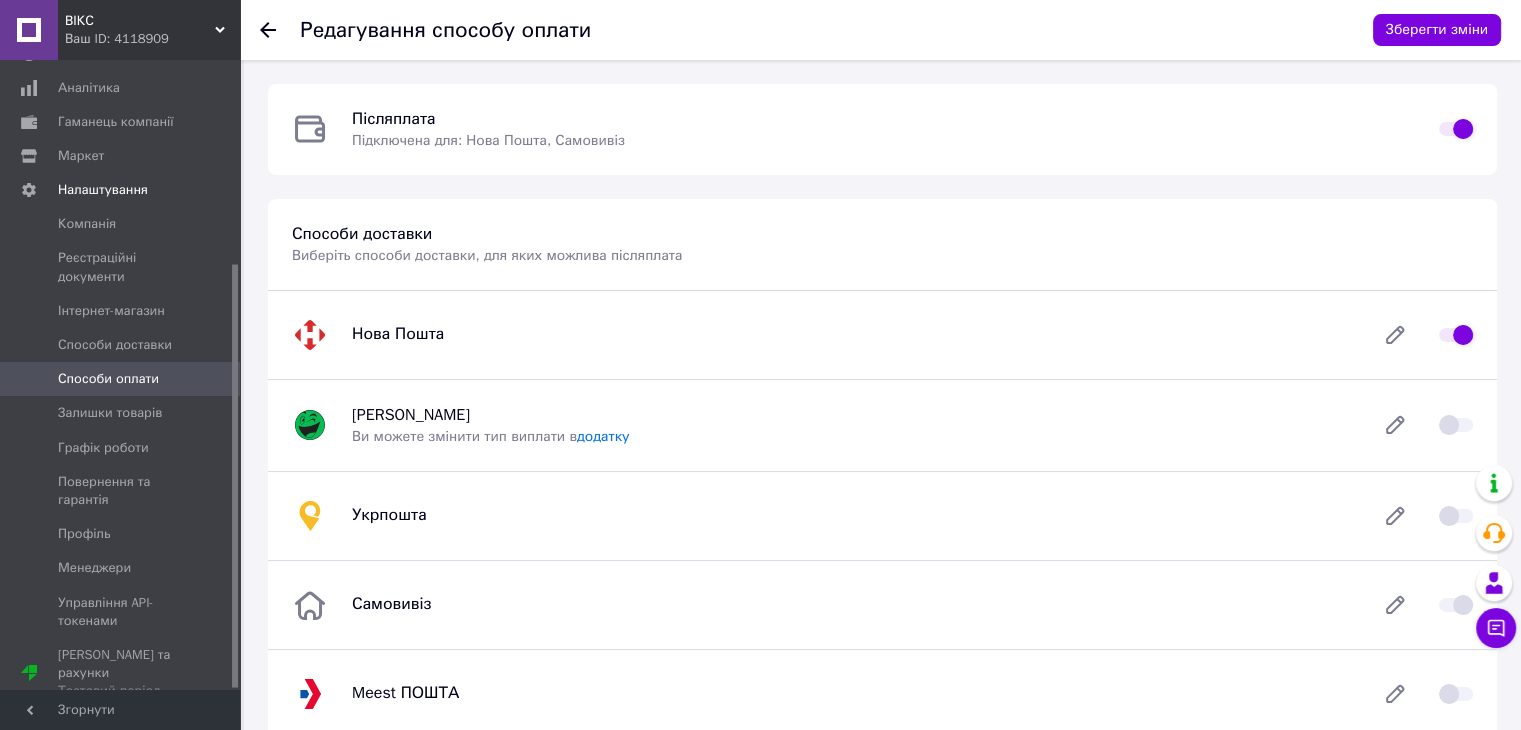 drag, startPoint x: 236, startPoint y: 347, endPoint x: 236, endPoint y: 420, distance: 73 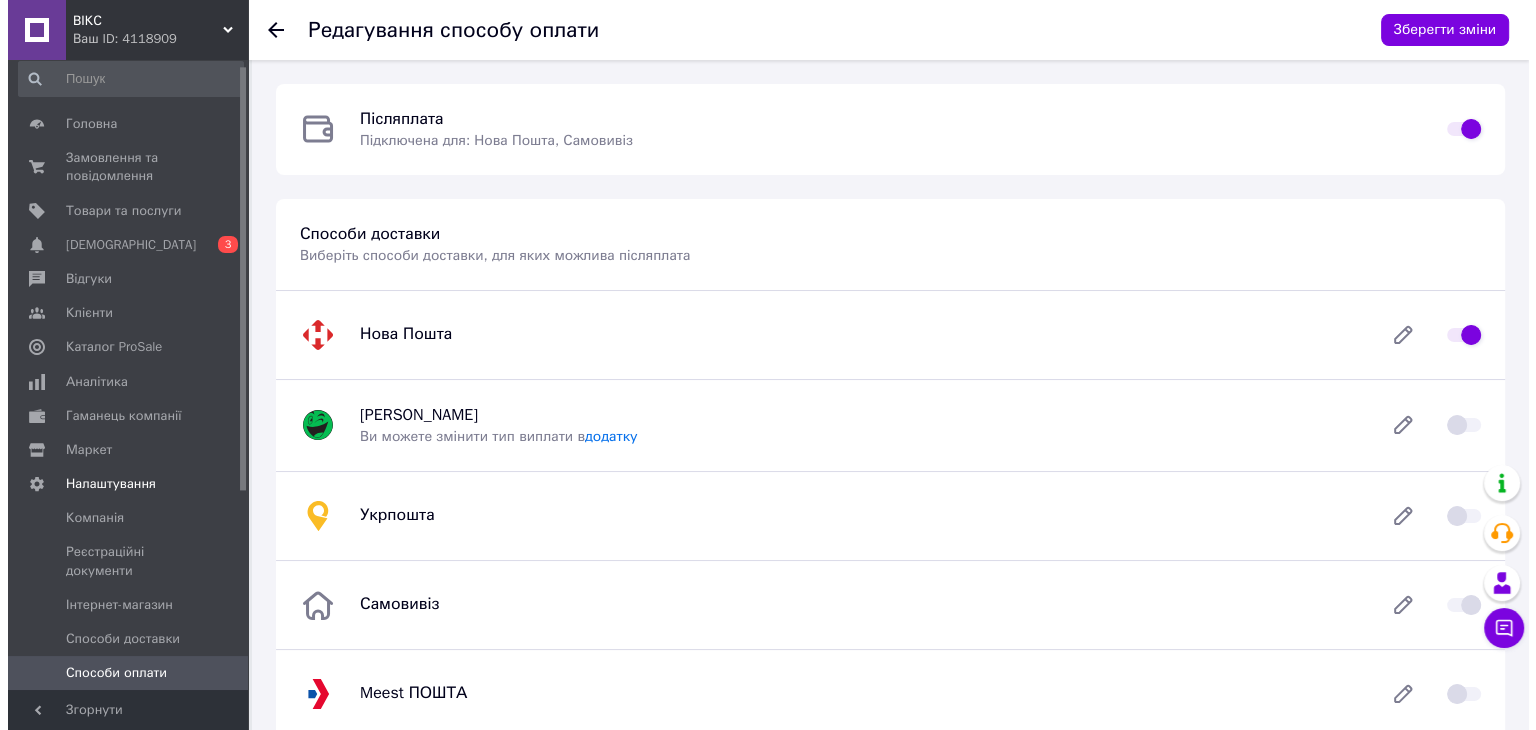 scroll, scrollTop: 0, scrollLeft: 0, axis: both 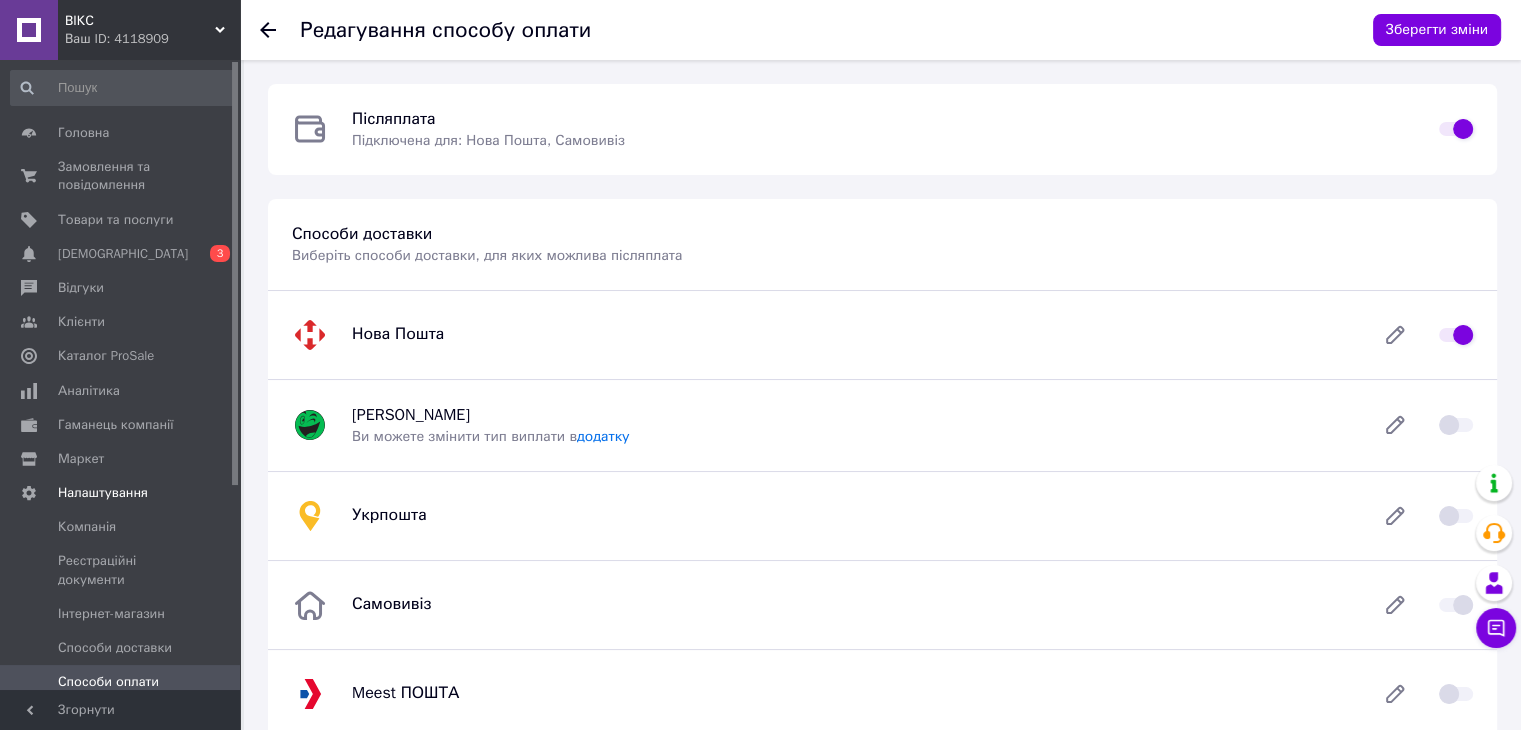 drag, startPoint x: 236, startPoint y: 421, endPoint x: 259, endPoint y: 210, distance: 212.24985 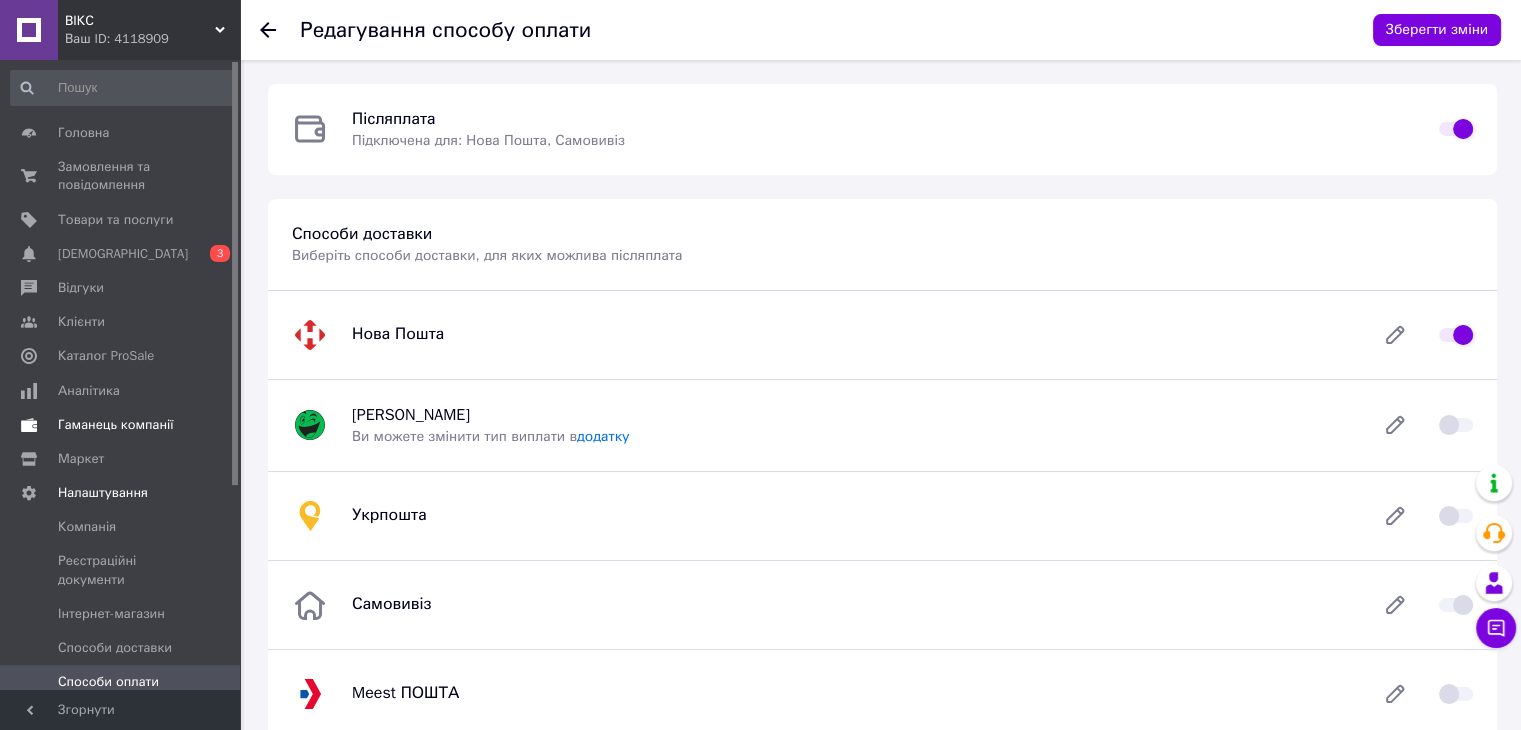 click on "Гаманець компанії" at bounding box center (116, 425) 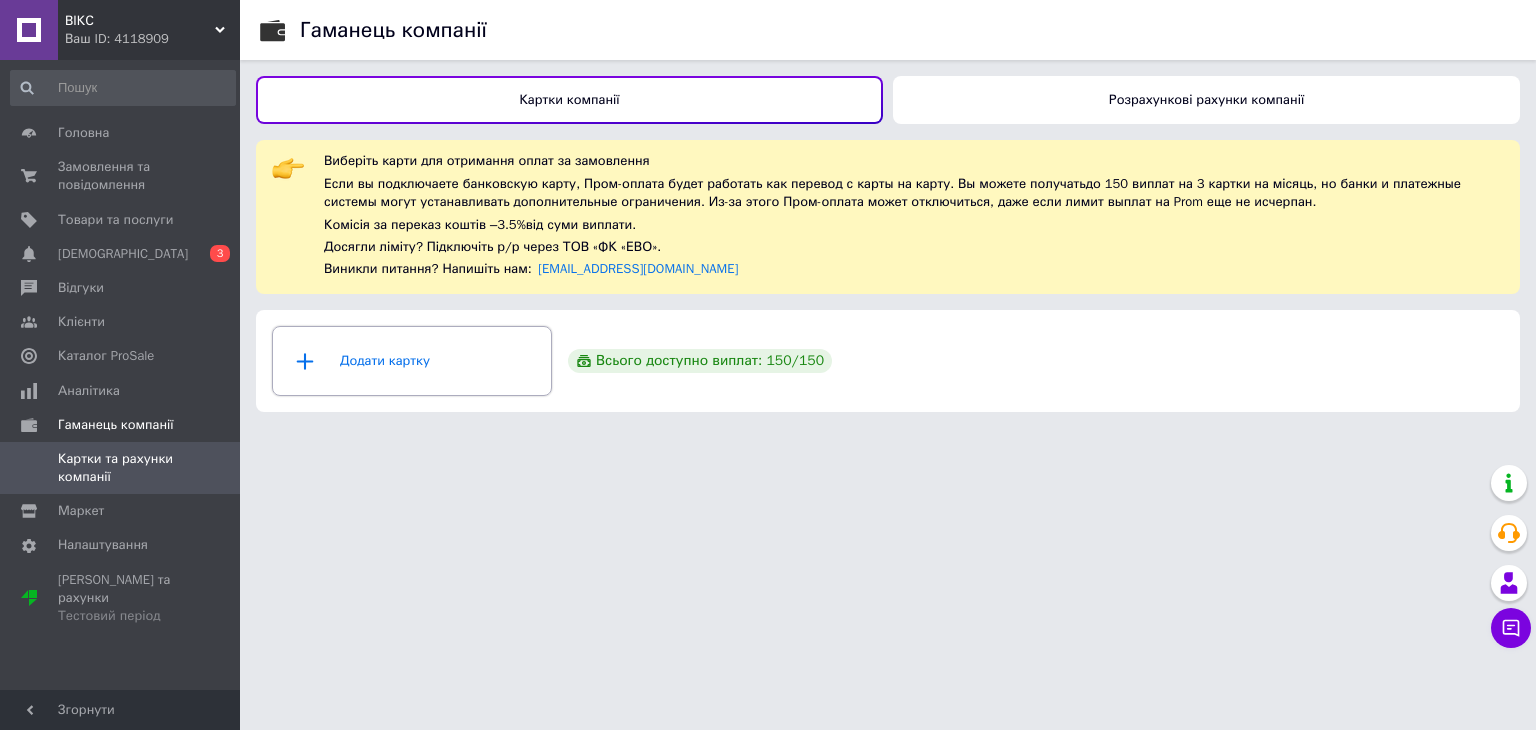 click on "Додати картку" at bounding box center (412, 361) 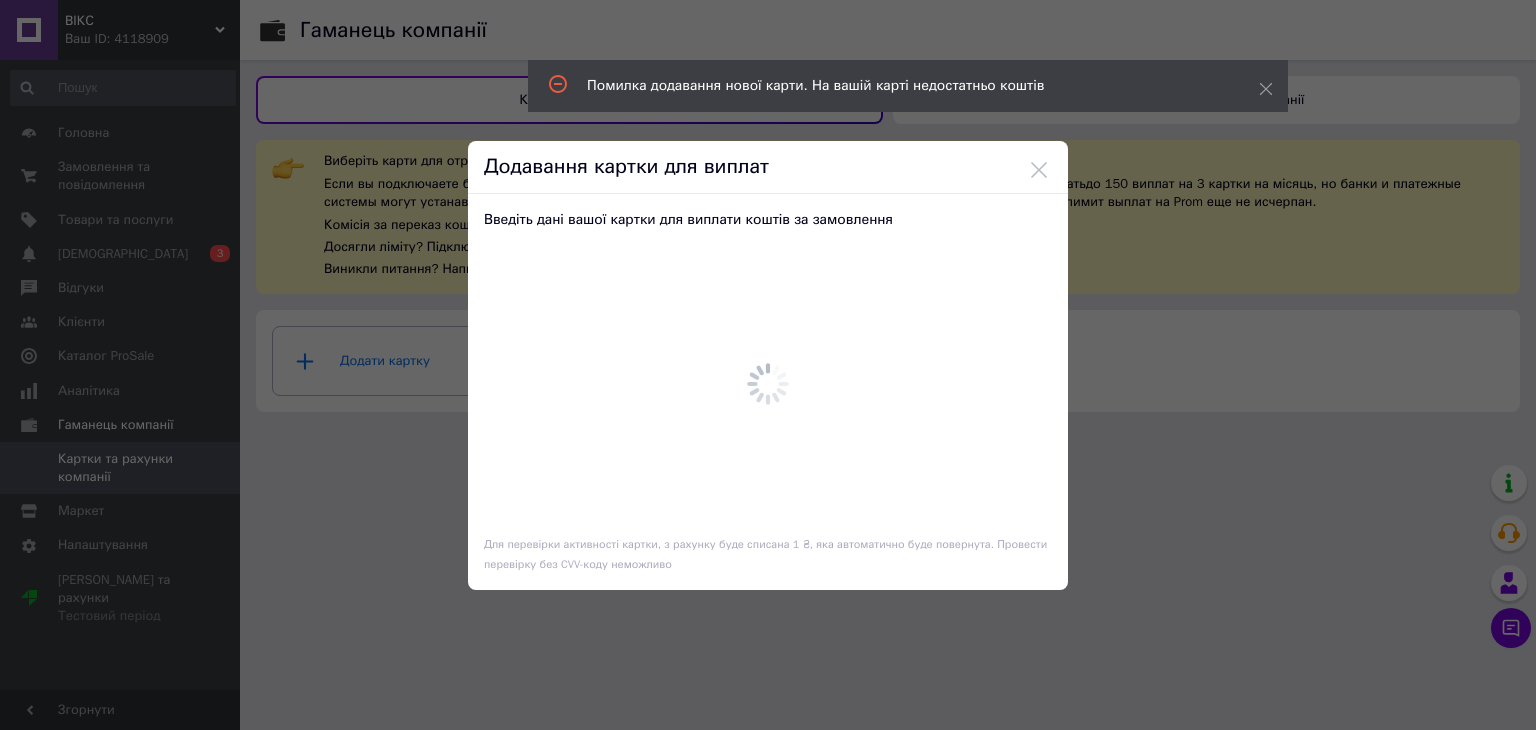 scroll, scrollTop: 0, scrollLeft: 0, axis: both 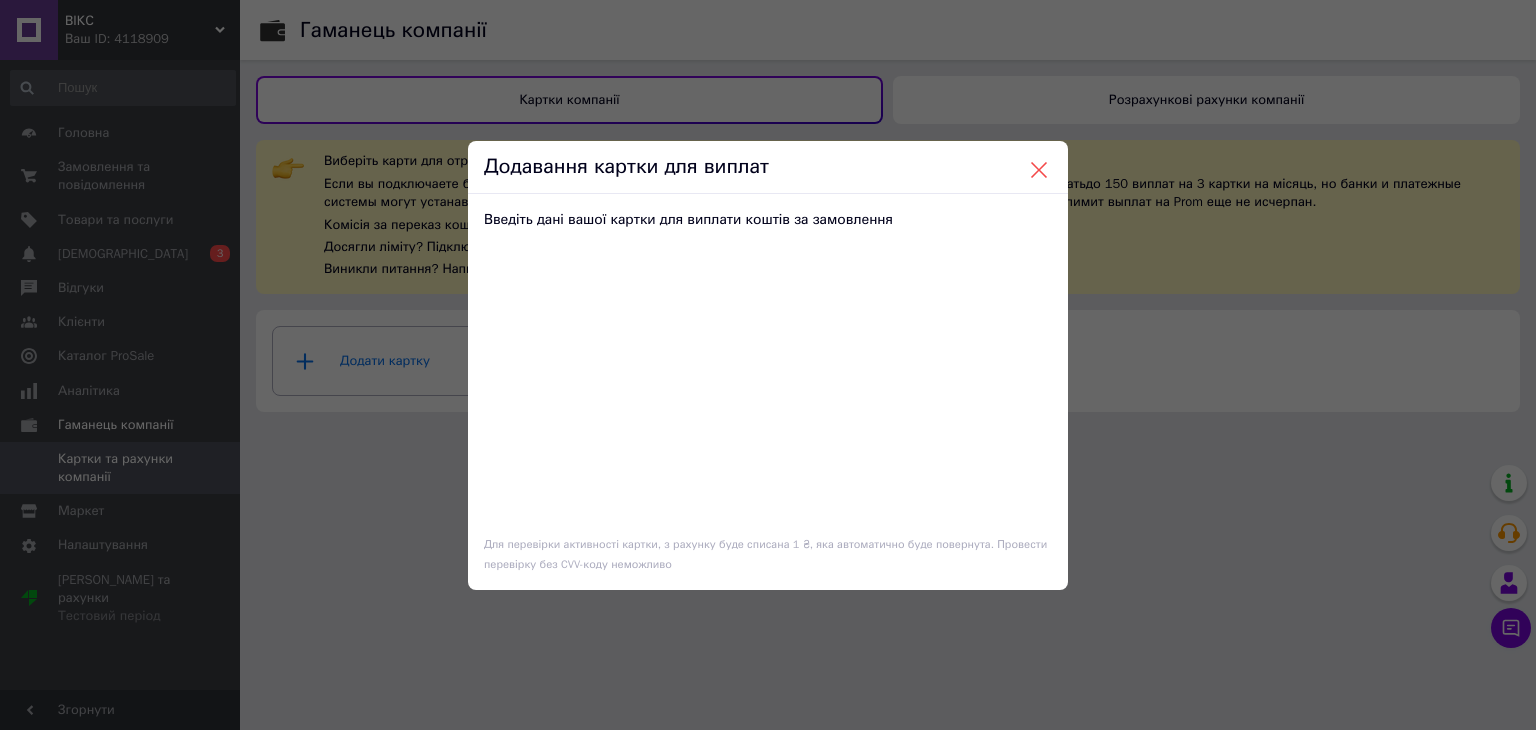 click at bounding box center (1039, 170) 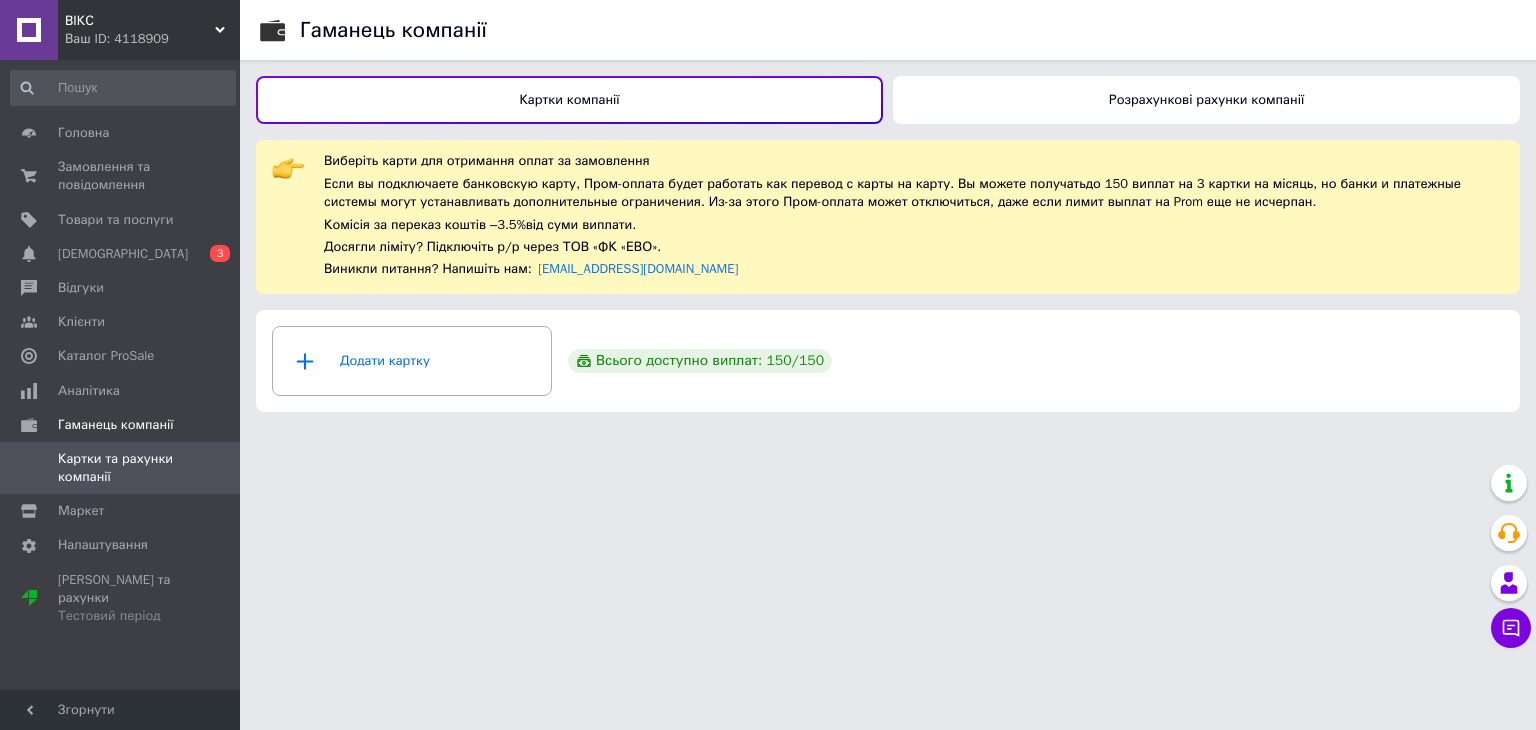 click on "Розрахункові рахунки компанії" at bounding box center (1206, 100) 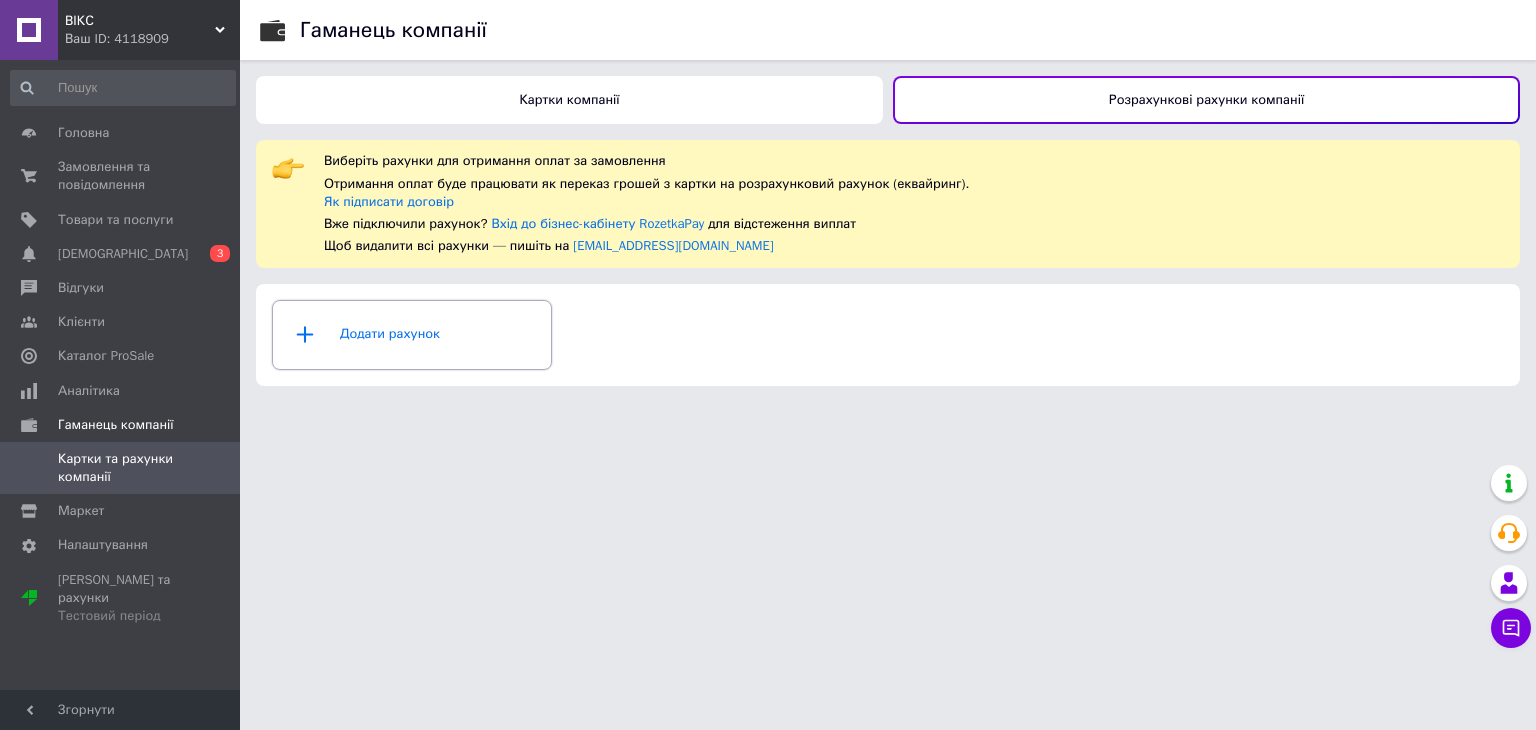 click on "Додати рахунок" at bounding box center (412, 335) 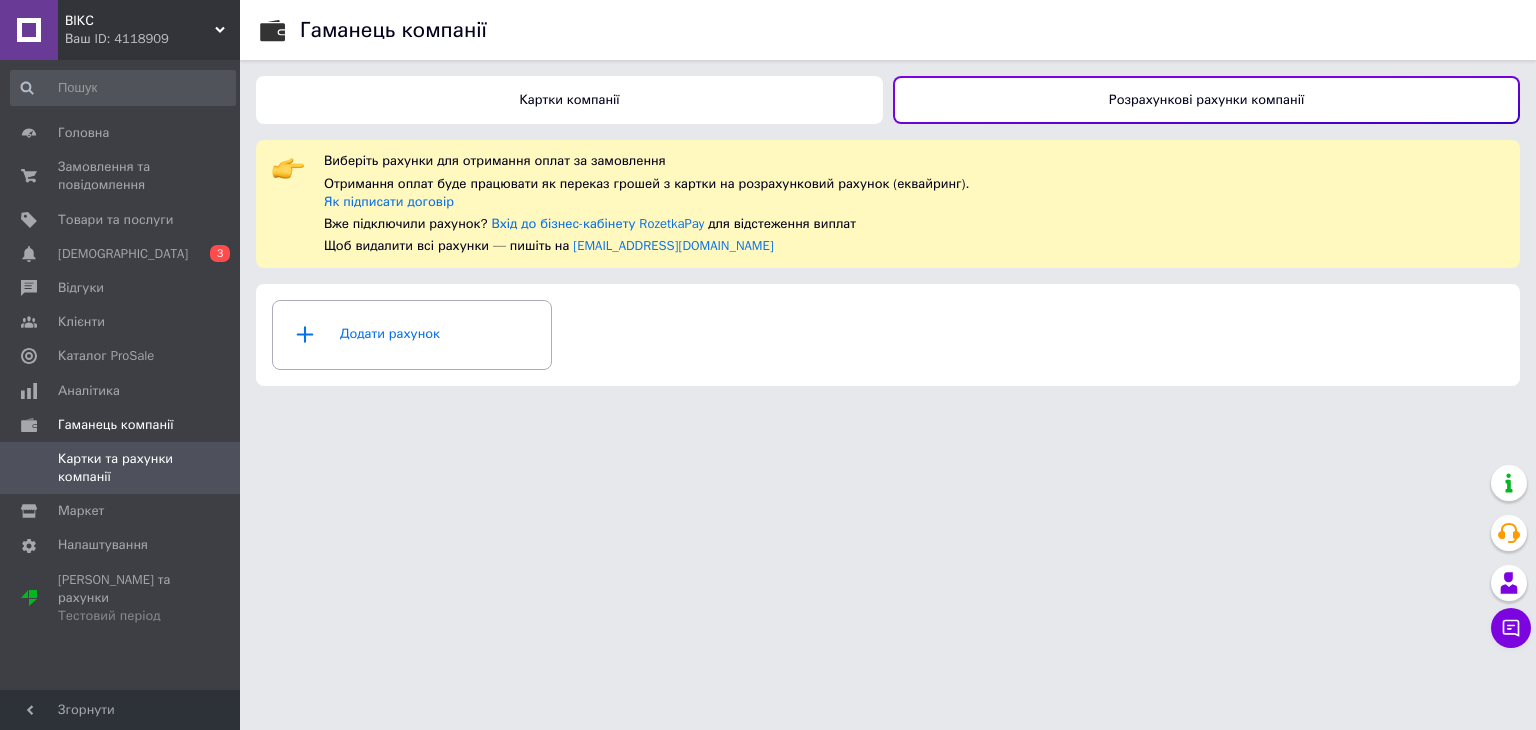 click on "Картки компанії" at bounding box center (569, 100) 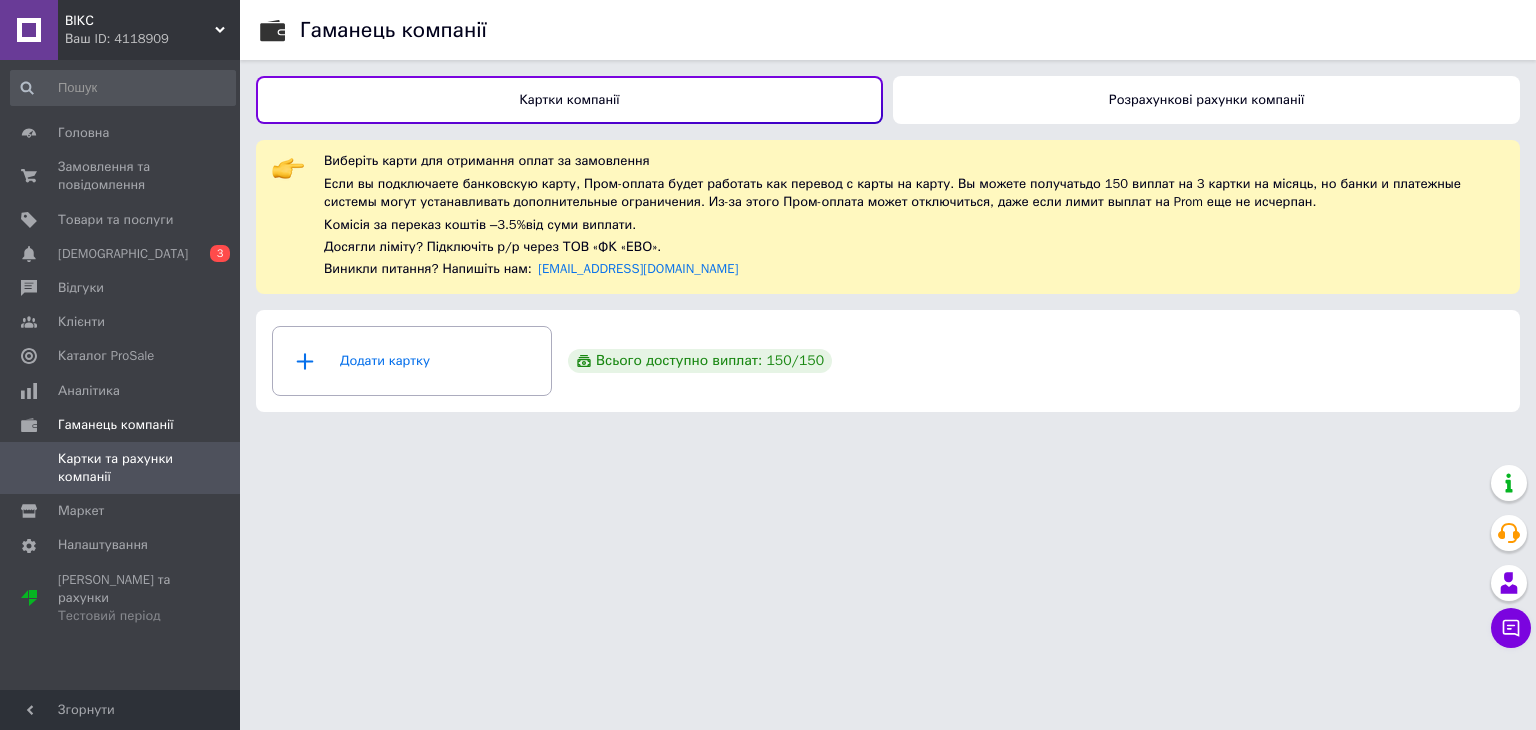 click on "Картки компанії" at bounding box center [569, 99] 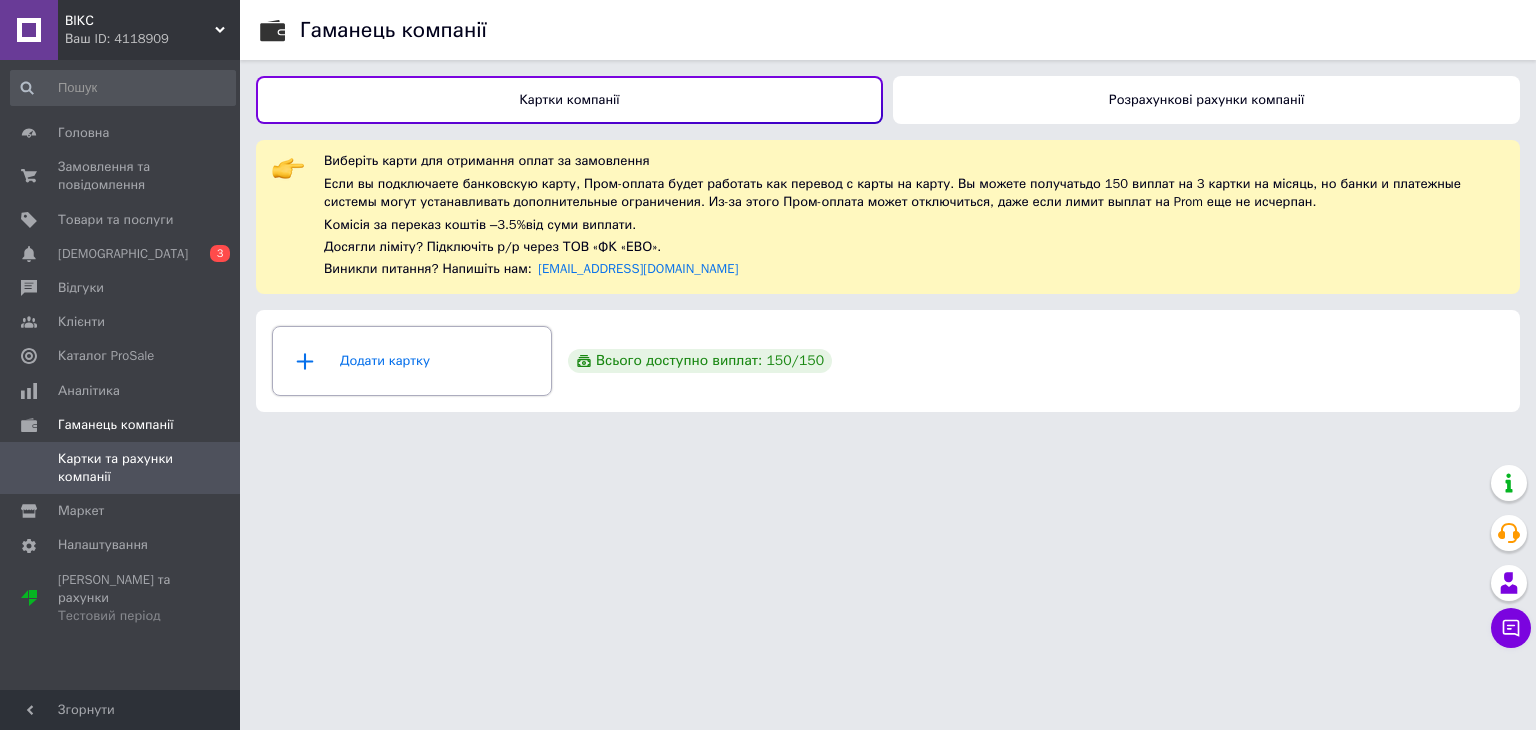 click on "Додати картку" at bounding box center [412, 361] 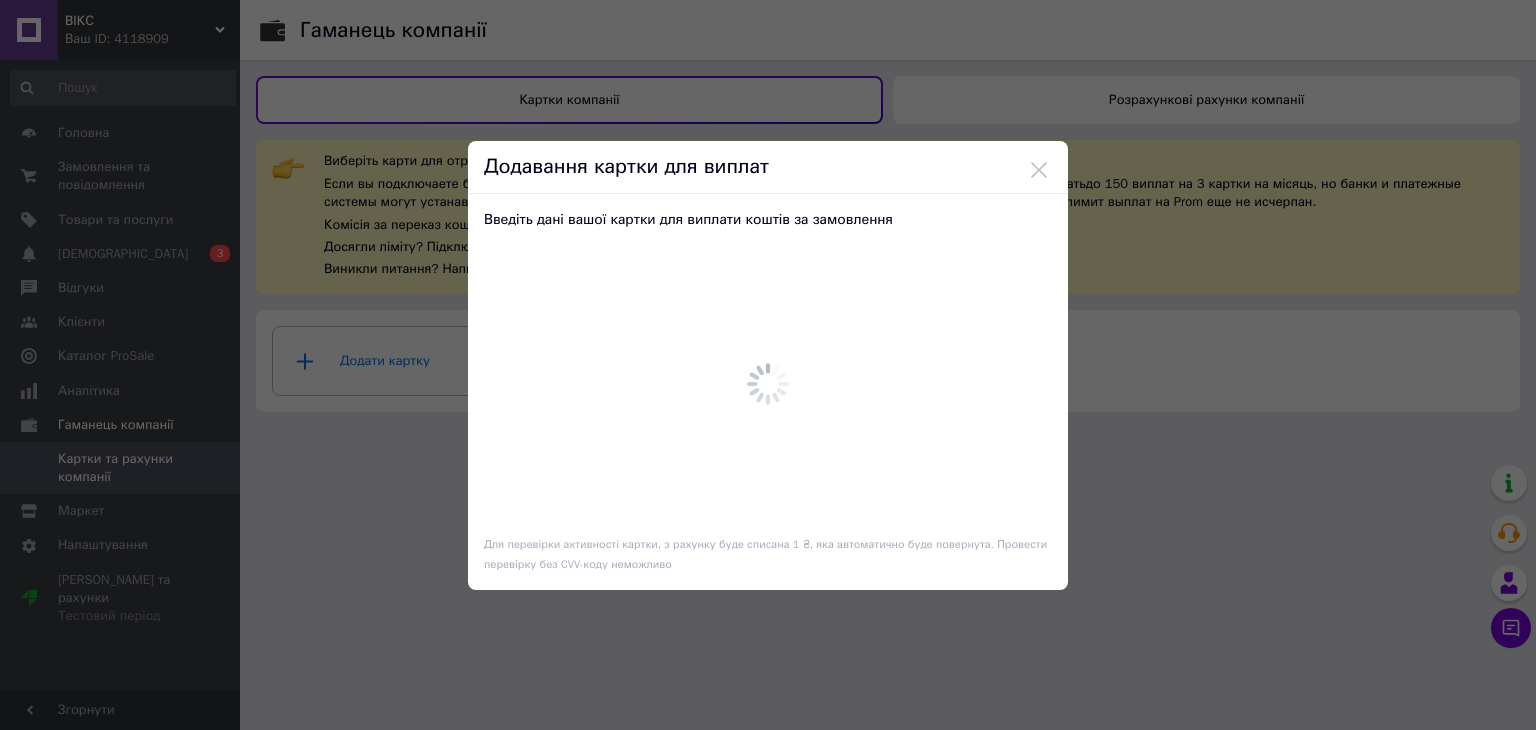 scroll, scrollTop: 0, scrollLeft: 0, axis: both 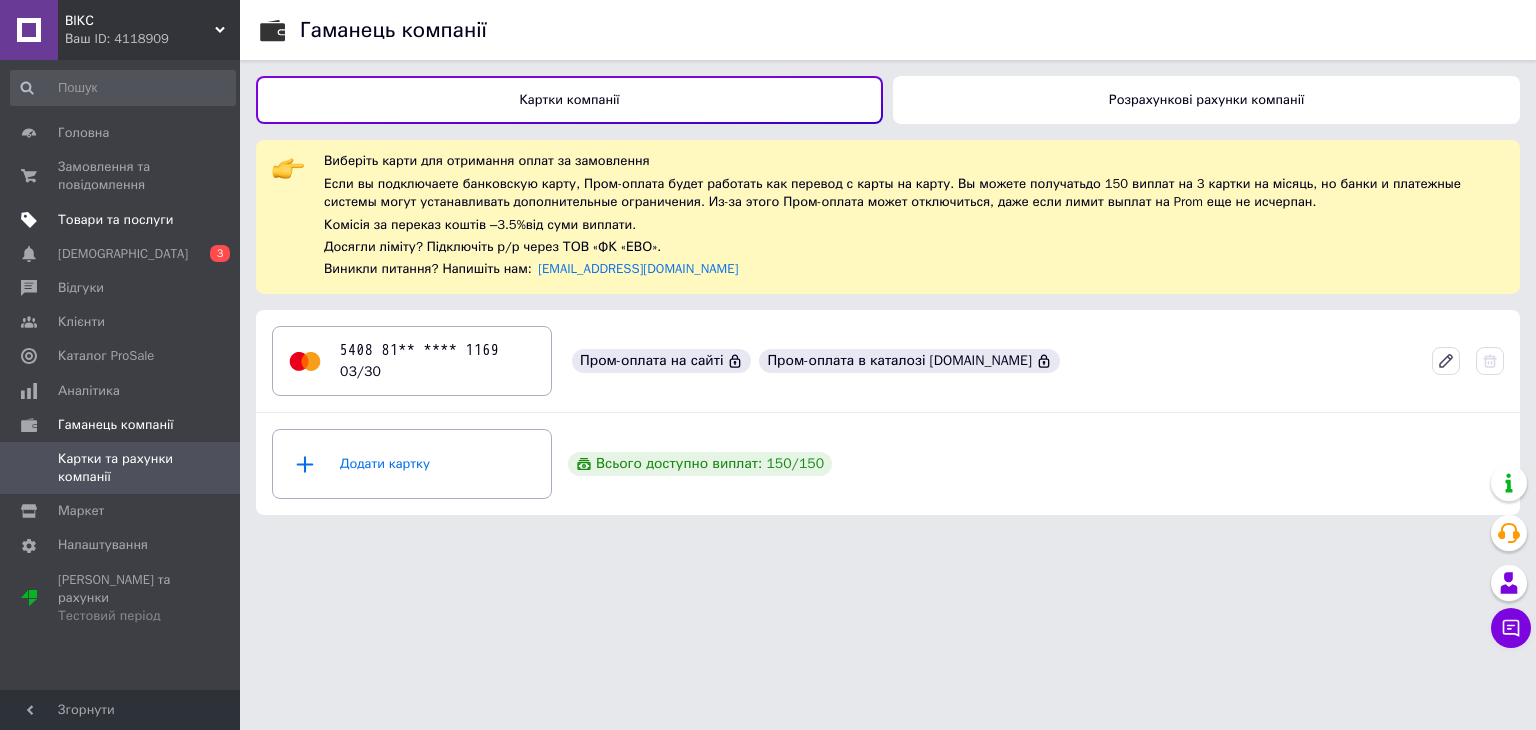 click on "Товари та послуги" at bounding box center [115, 220] 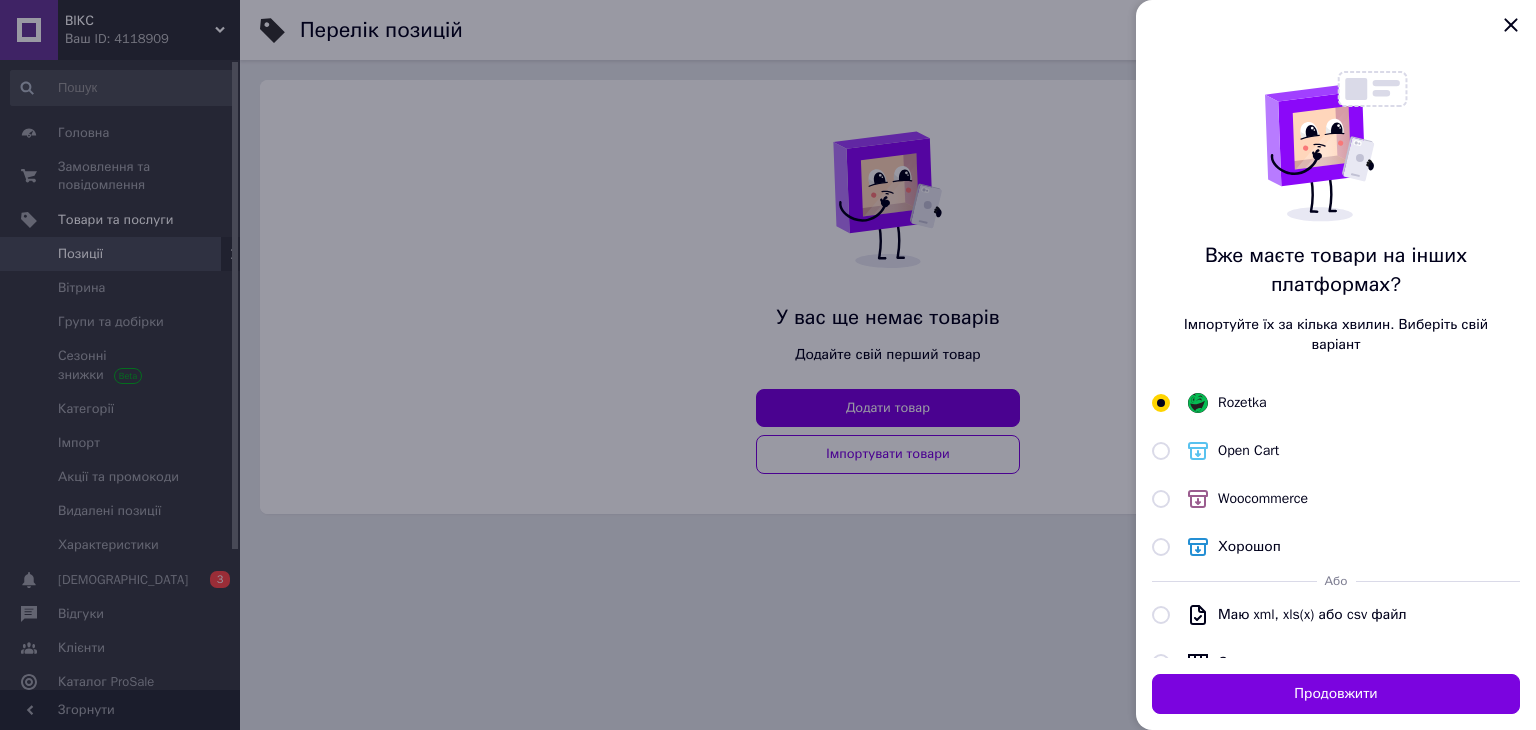 click 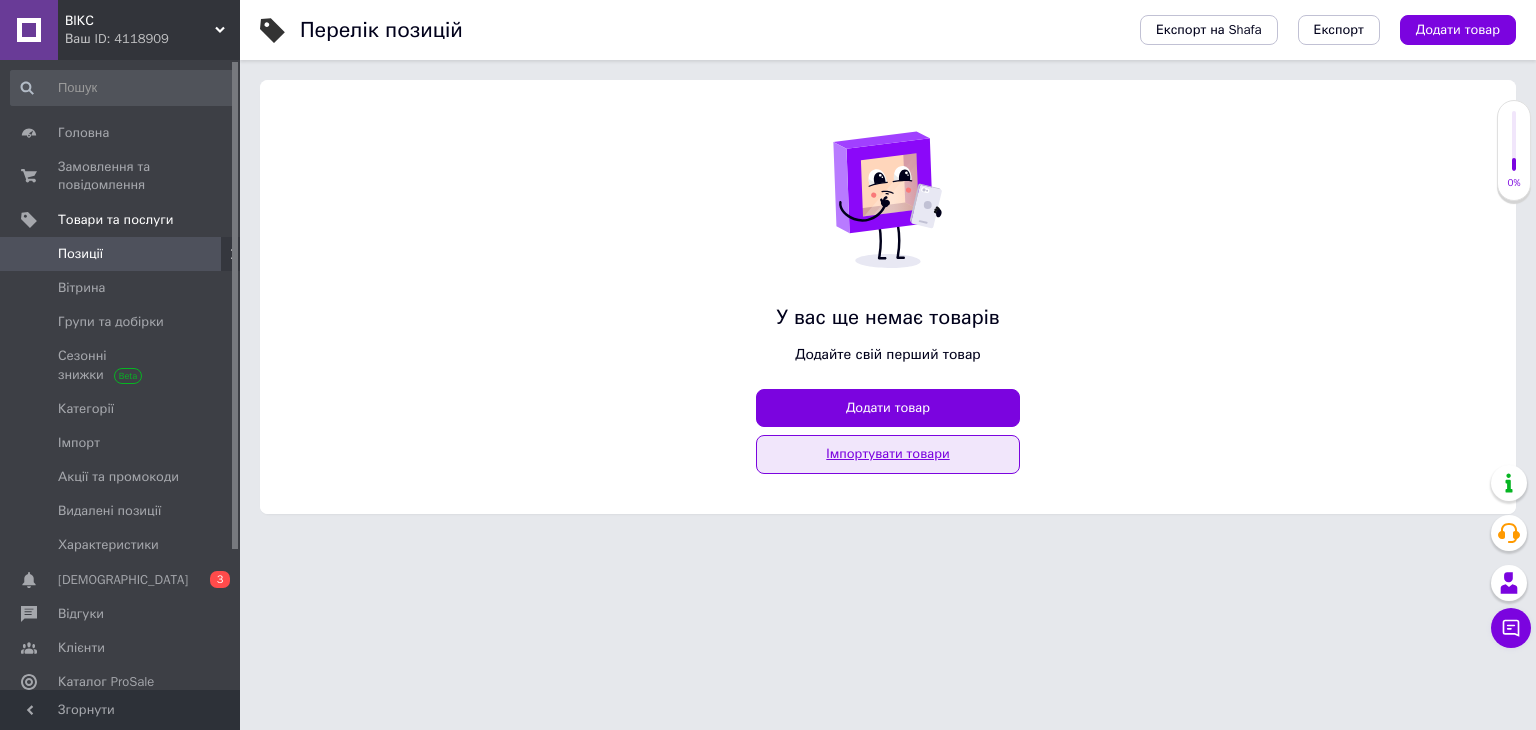click on "Імпортувати товари" at bounding box center [888, 454] 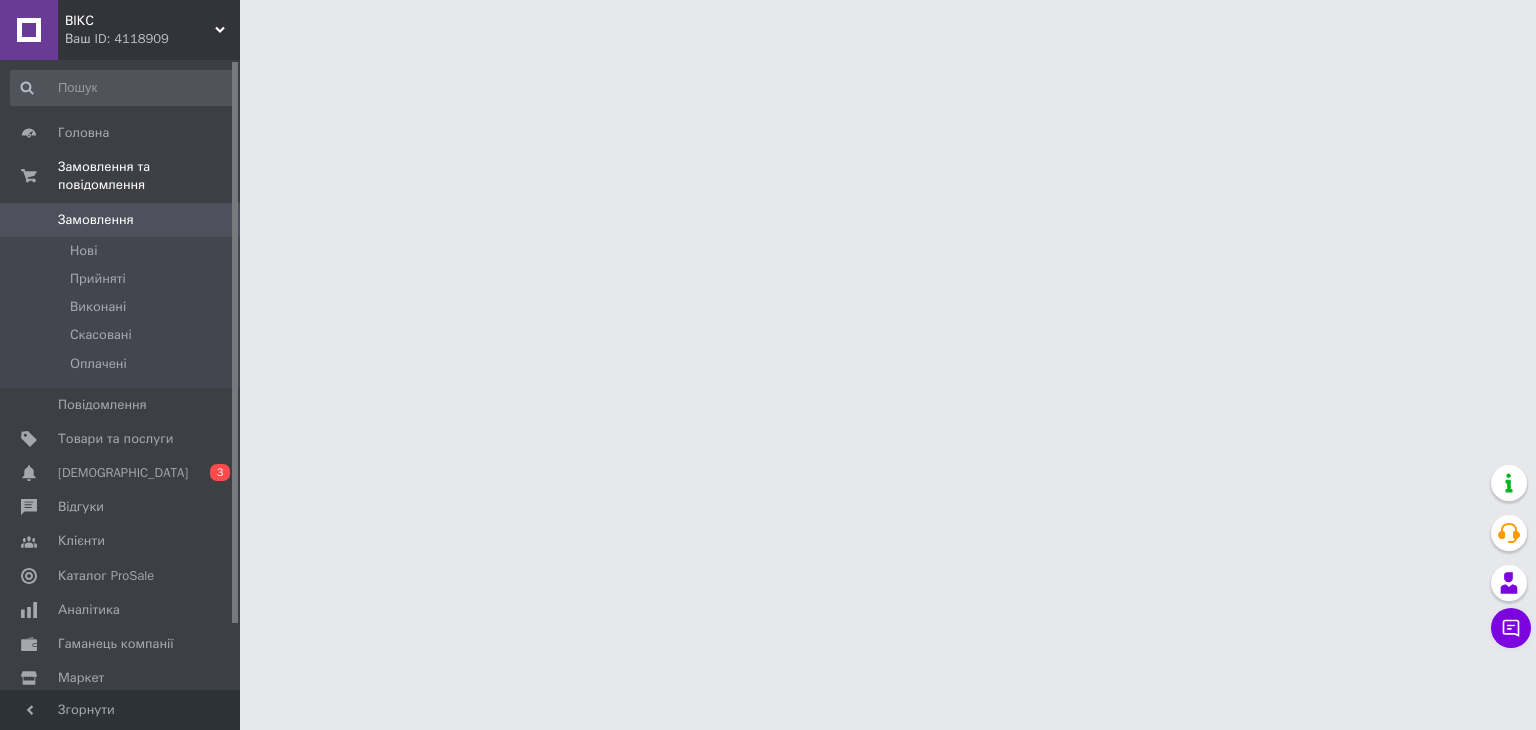 scroll, scrollTop: 0, scrollLeft: 0, axis: both 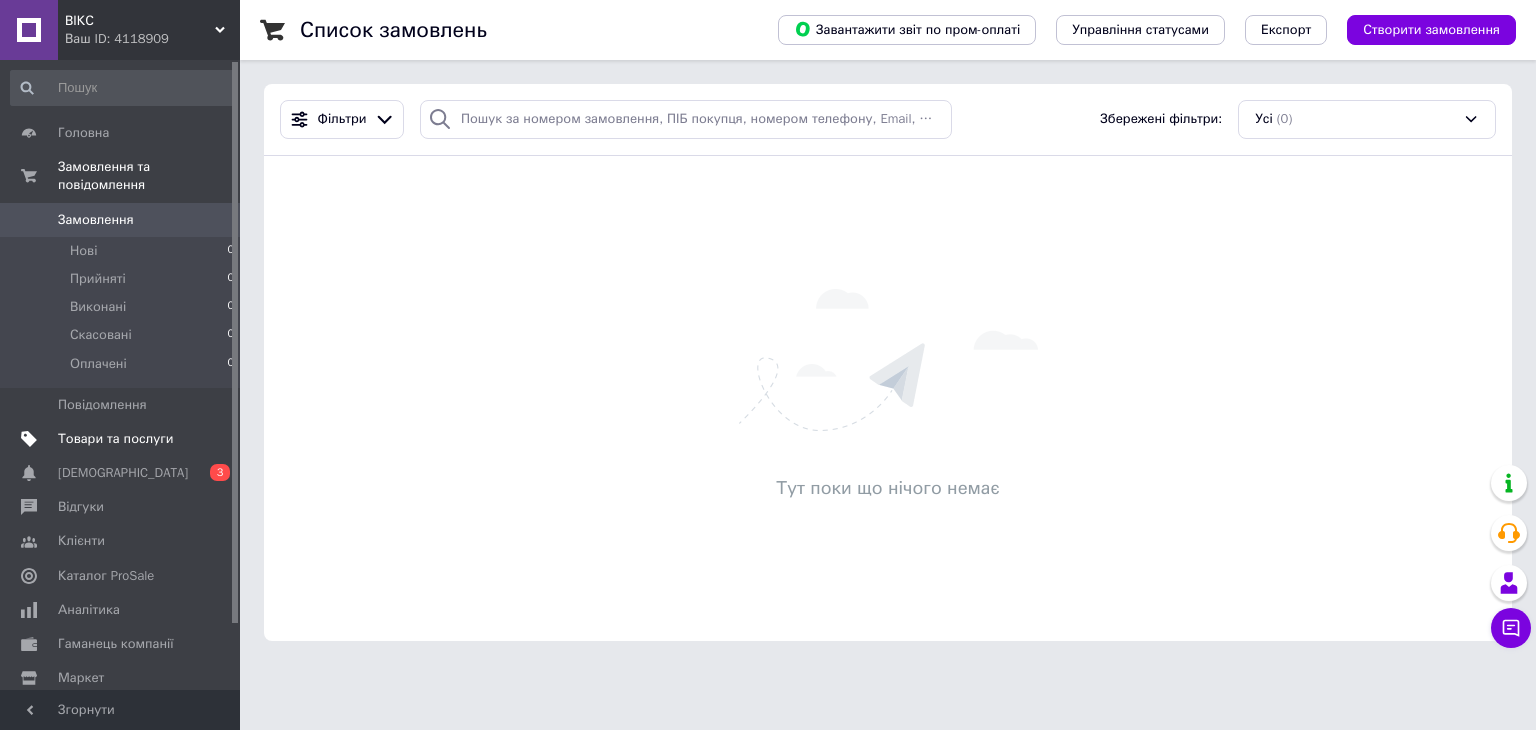 click on "Товари та послуги" at bounding box center [115, 439] 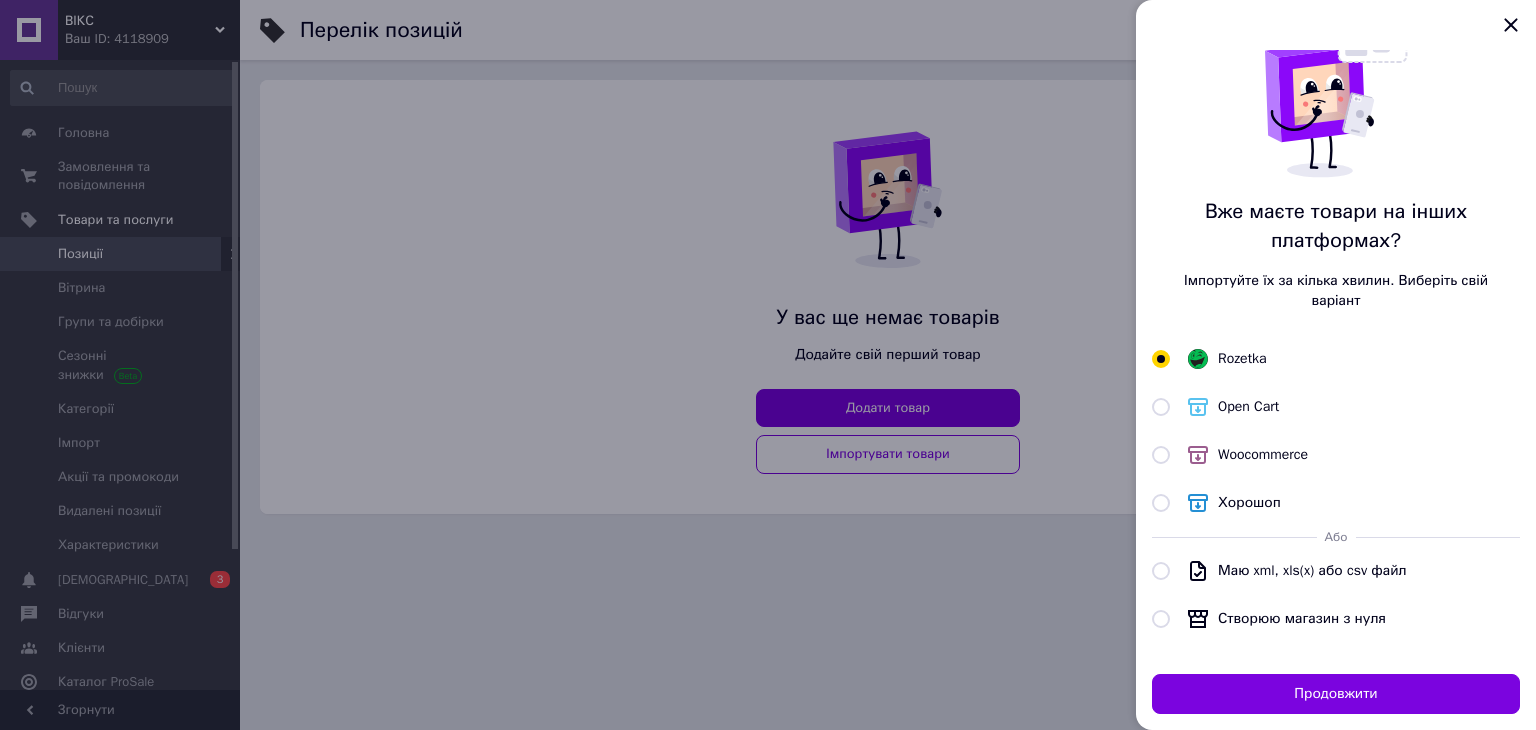scroll, scrollTop: 144, scrollLeft: 0, axis: vertical 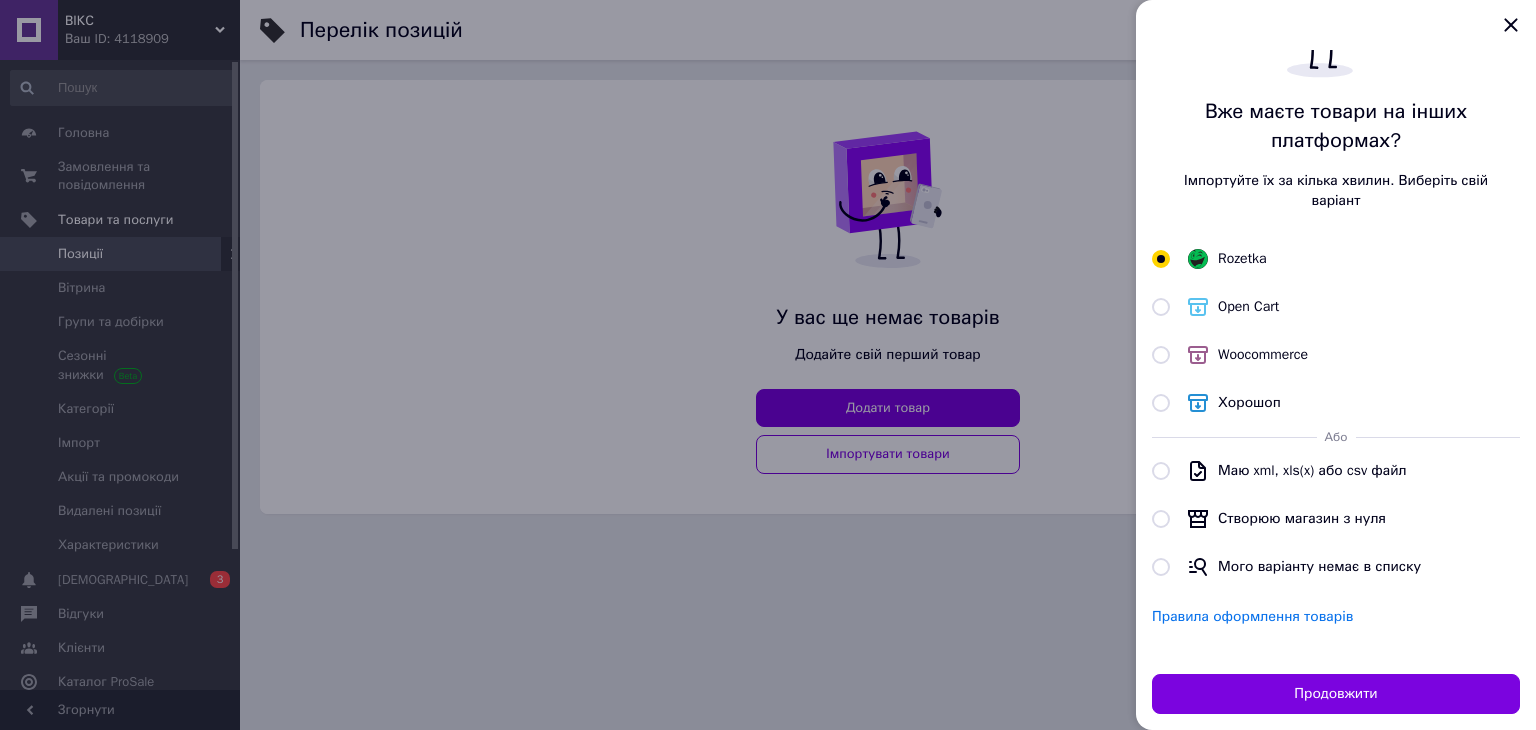 click on "Маю xml, xls(x) або csv файл" at bounding box center [1161, 471] 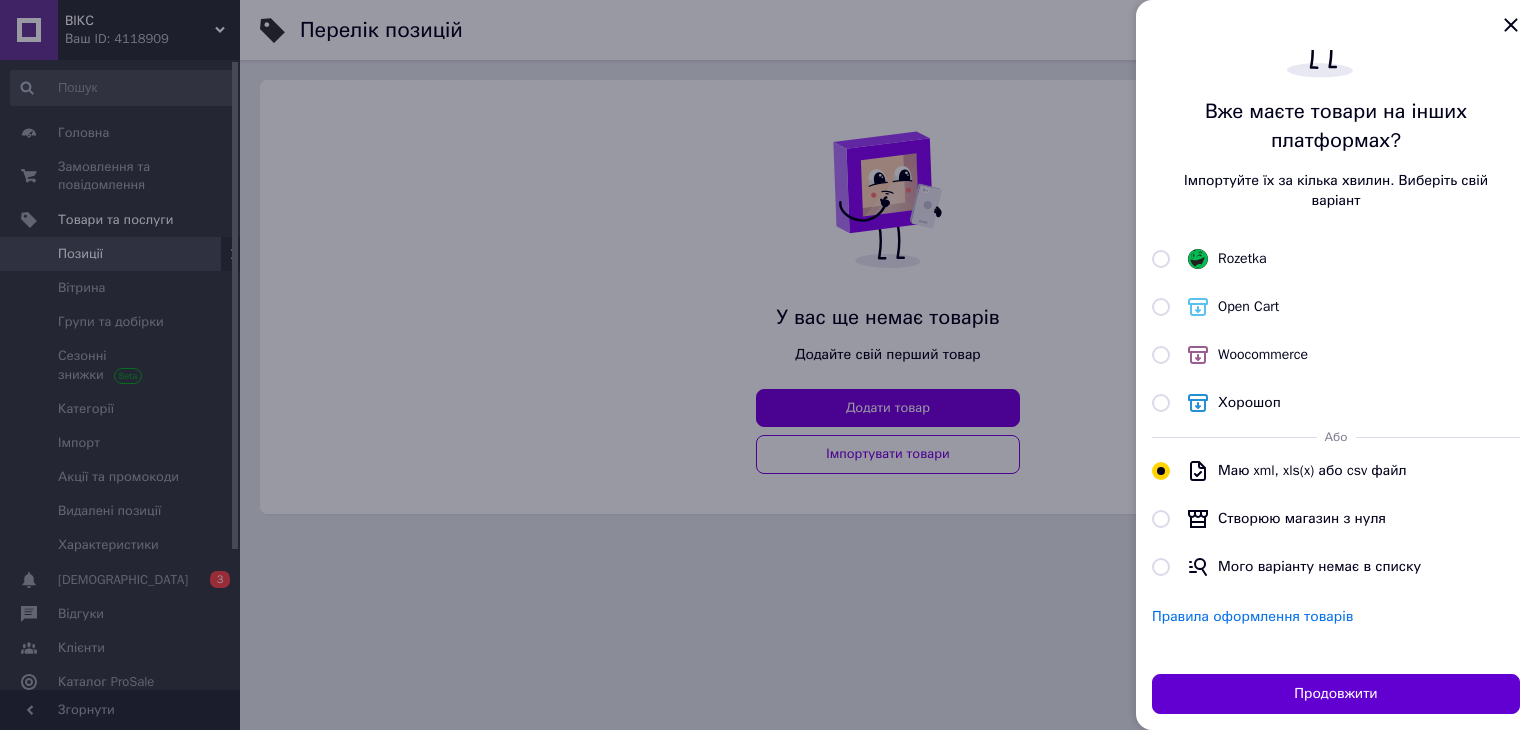 click on "Продовжити" at bounding box center [1336, 694] 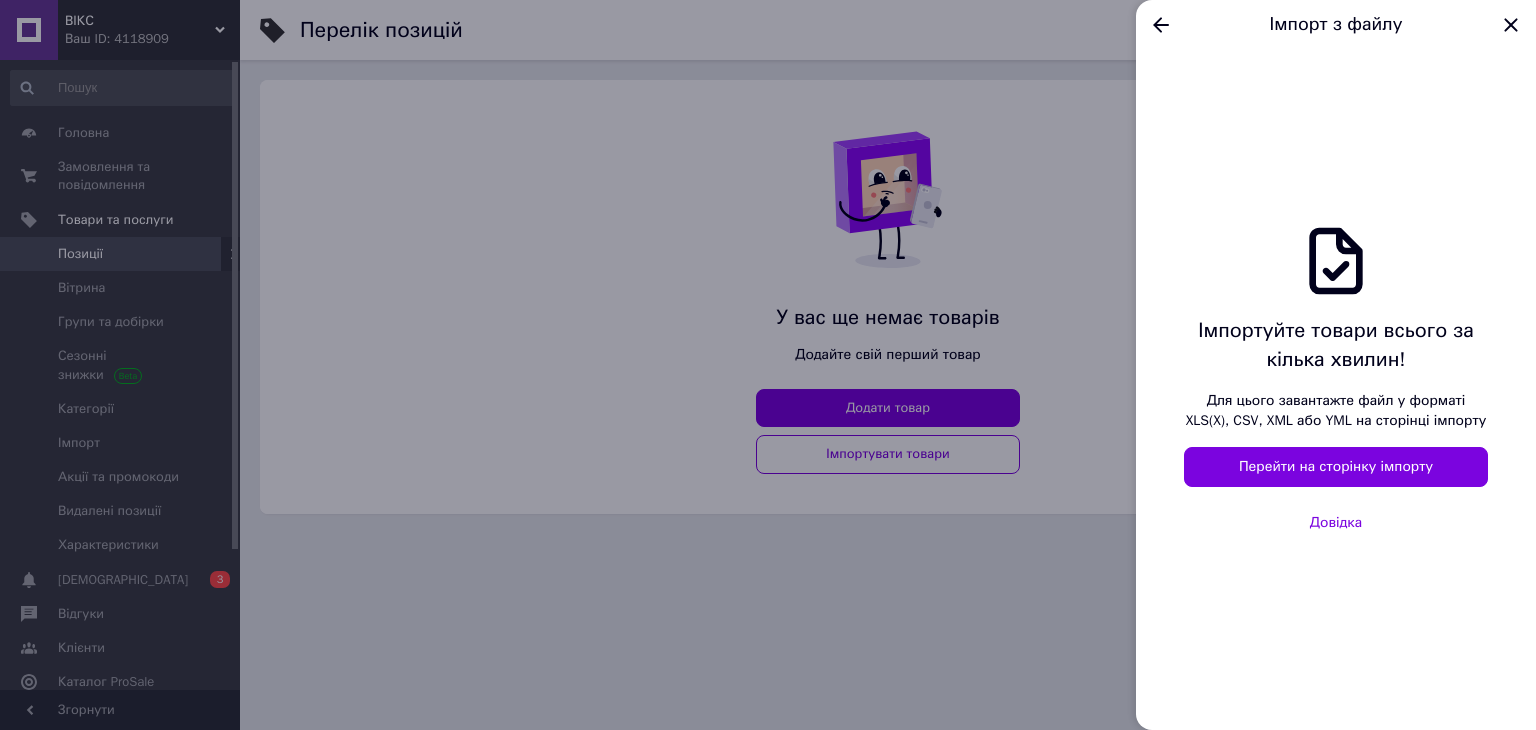 scroll, scrollTop: 0, scrollLeft: 0, axis: both 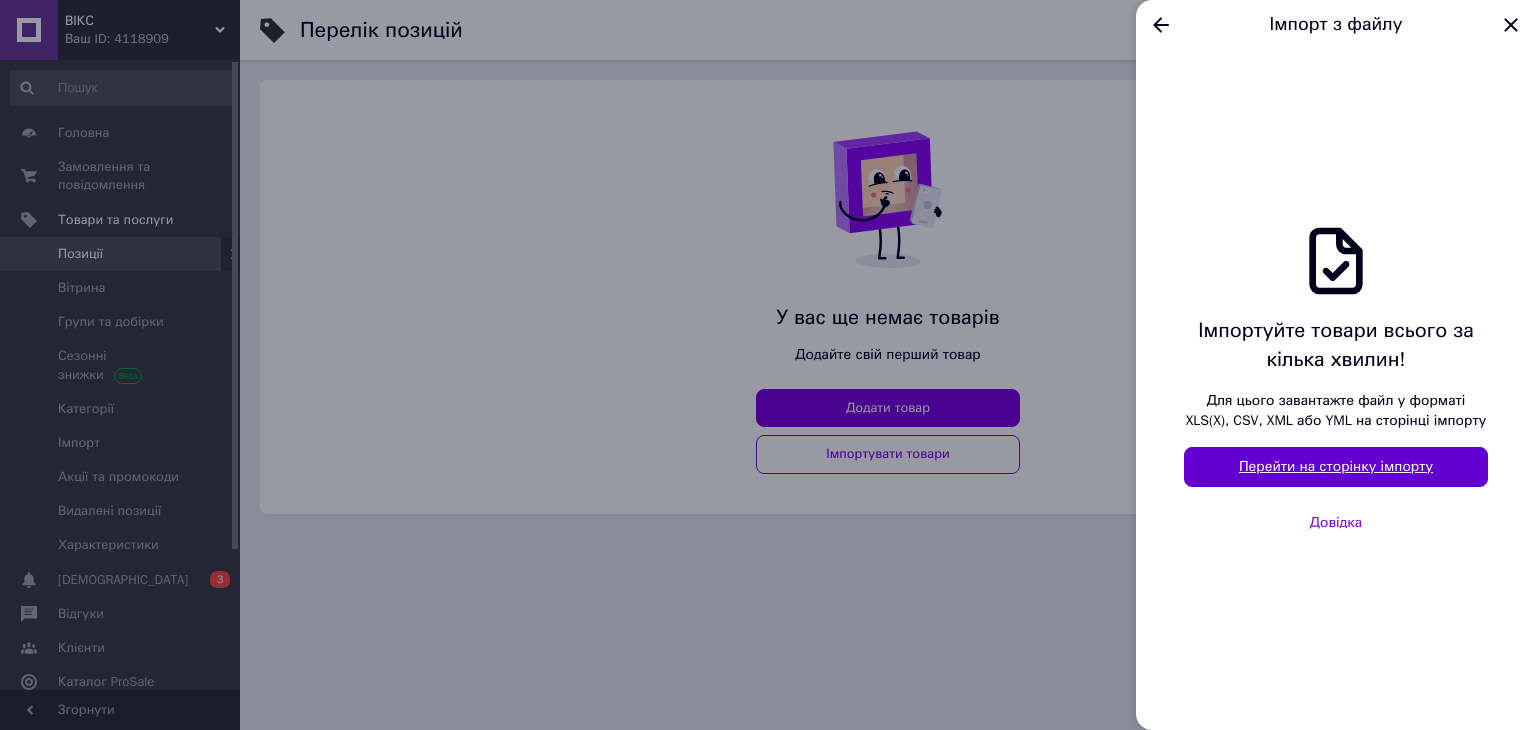 click on "Перейти на сторінку імпорту" at bounding box center (1336, 467) 